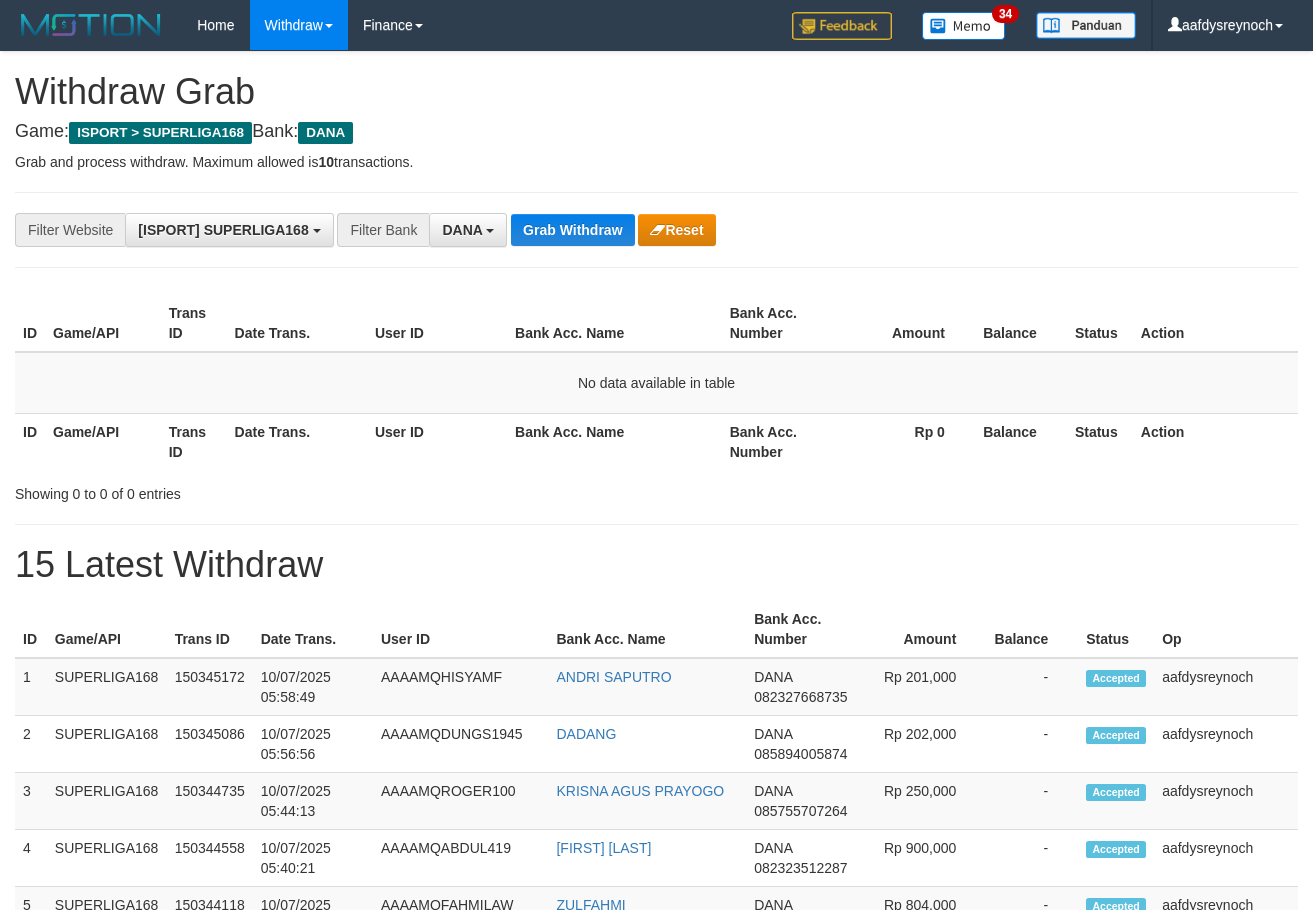 scroll, scrollTop: 0, scrollLeft: 0, axis: both 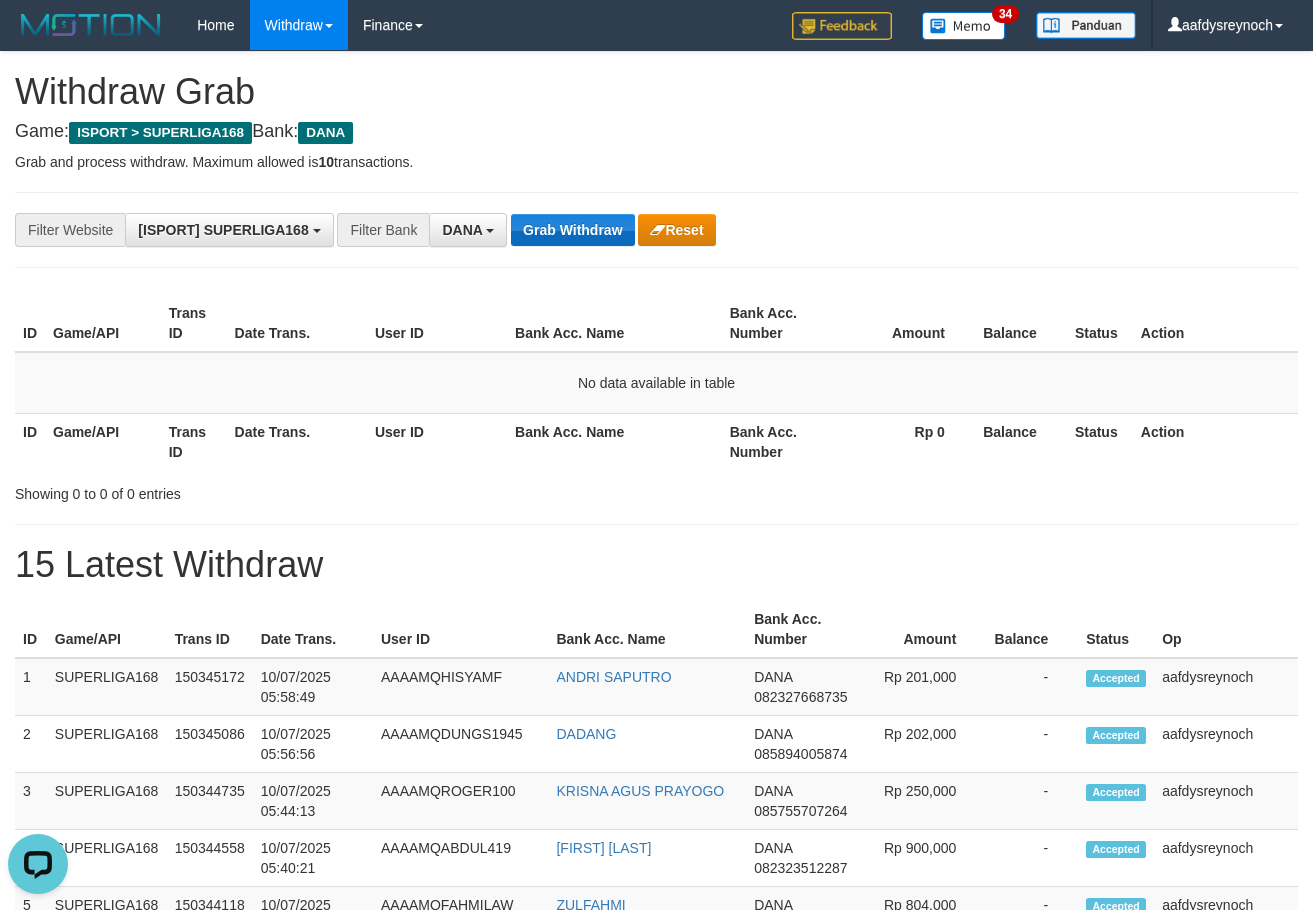drag, startPoint x: 604, startPoint y: 258, endPoint x: 597, endPoint y: 215, distance: 43.56604 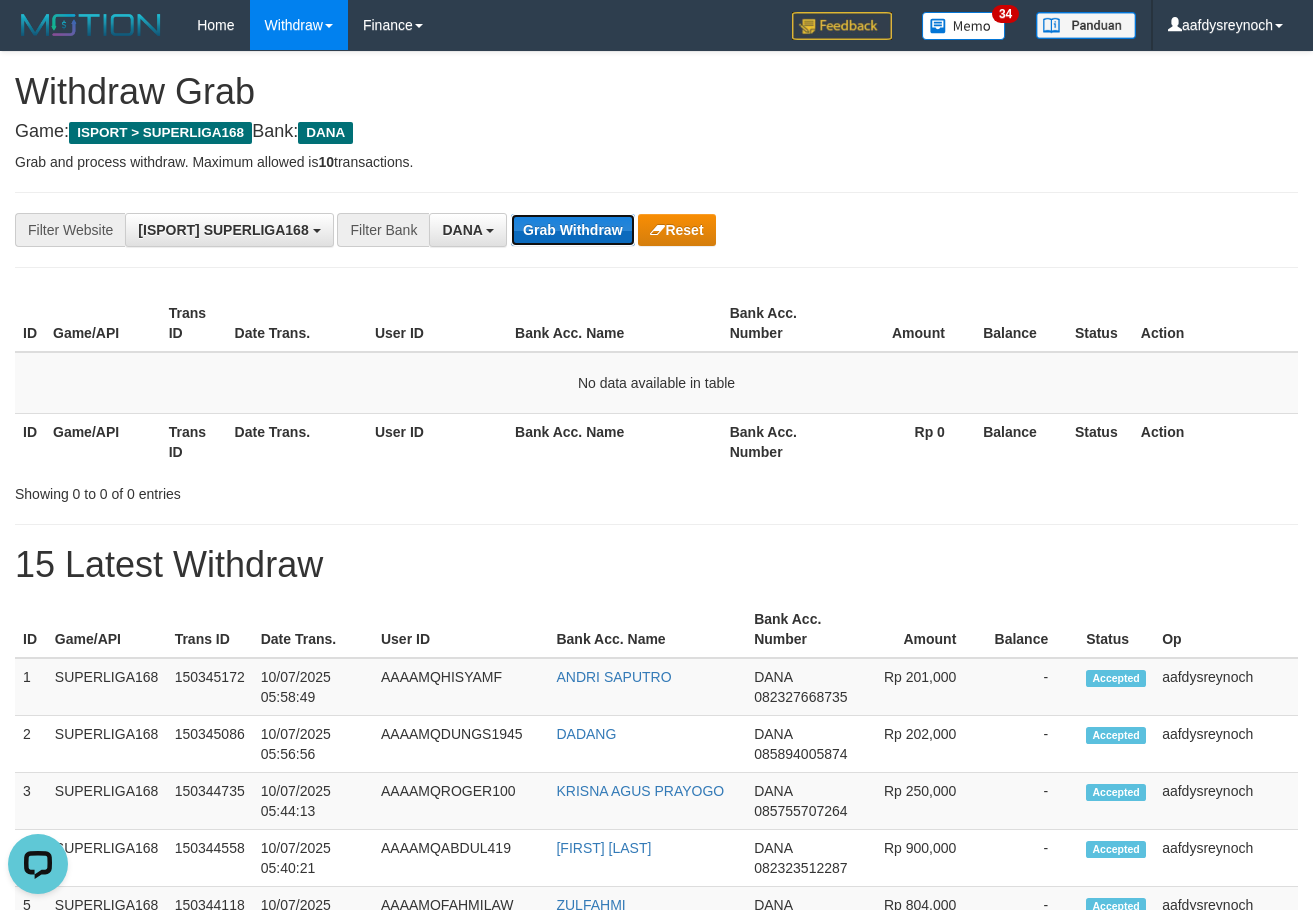 click on "Grab Withdraw" at bounding box center (572, 230) 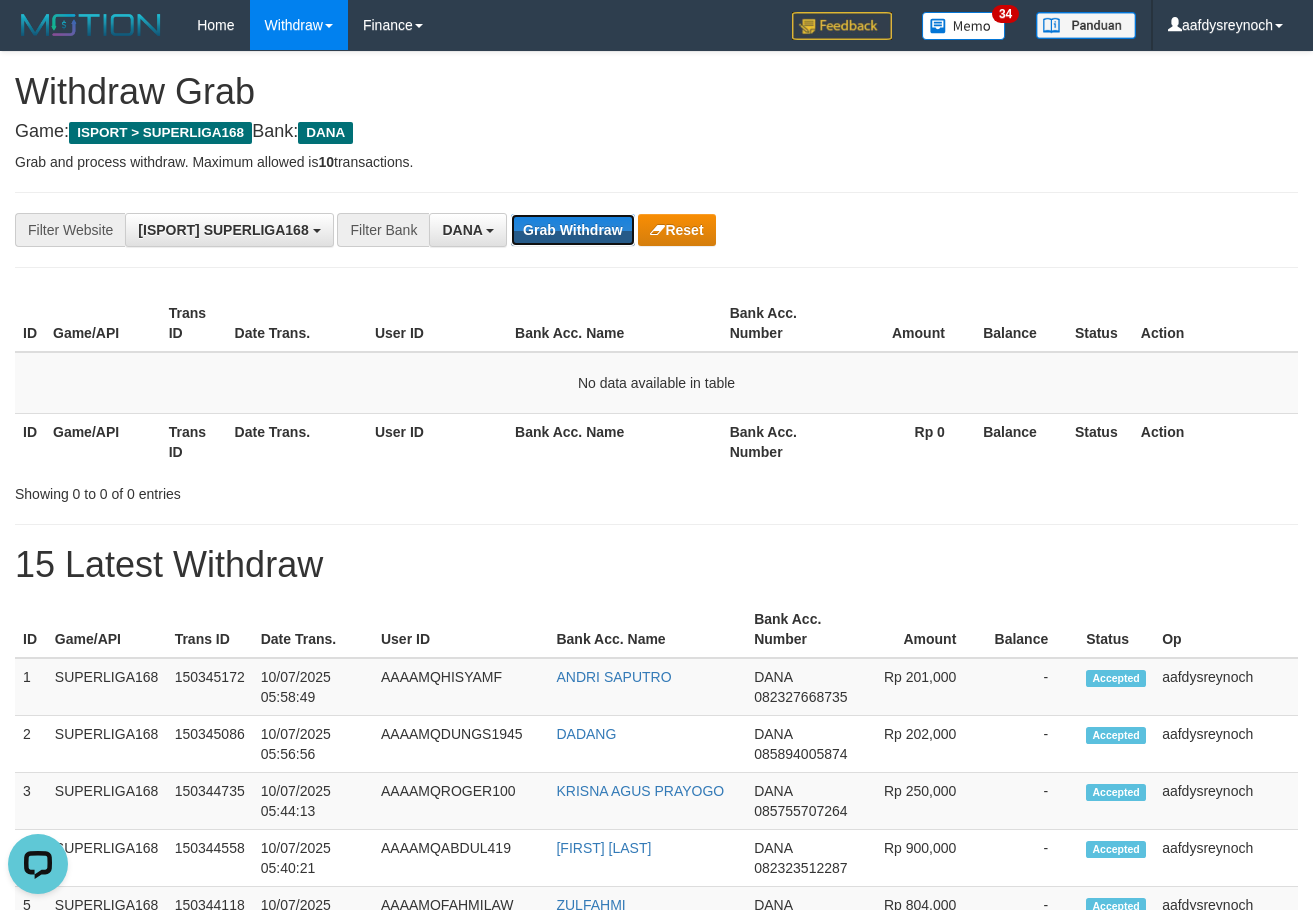 drag, startPoint x: 596, startPoint y: 217, endPoint x: 611, endPoint y: 254, distance: 39.92493 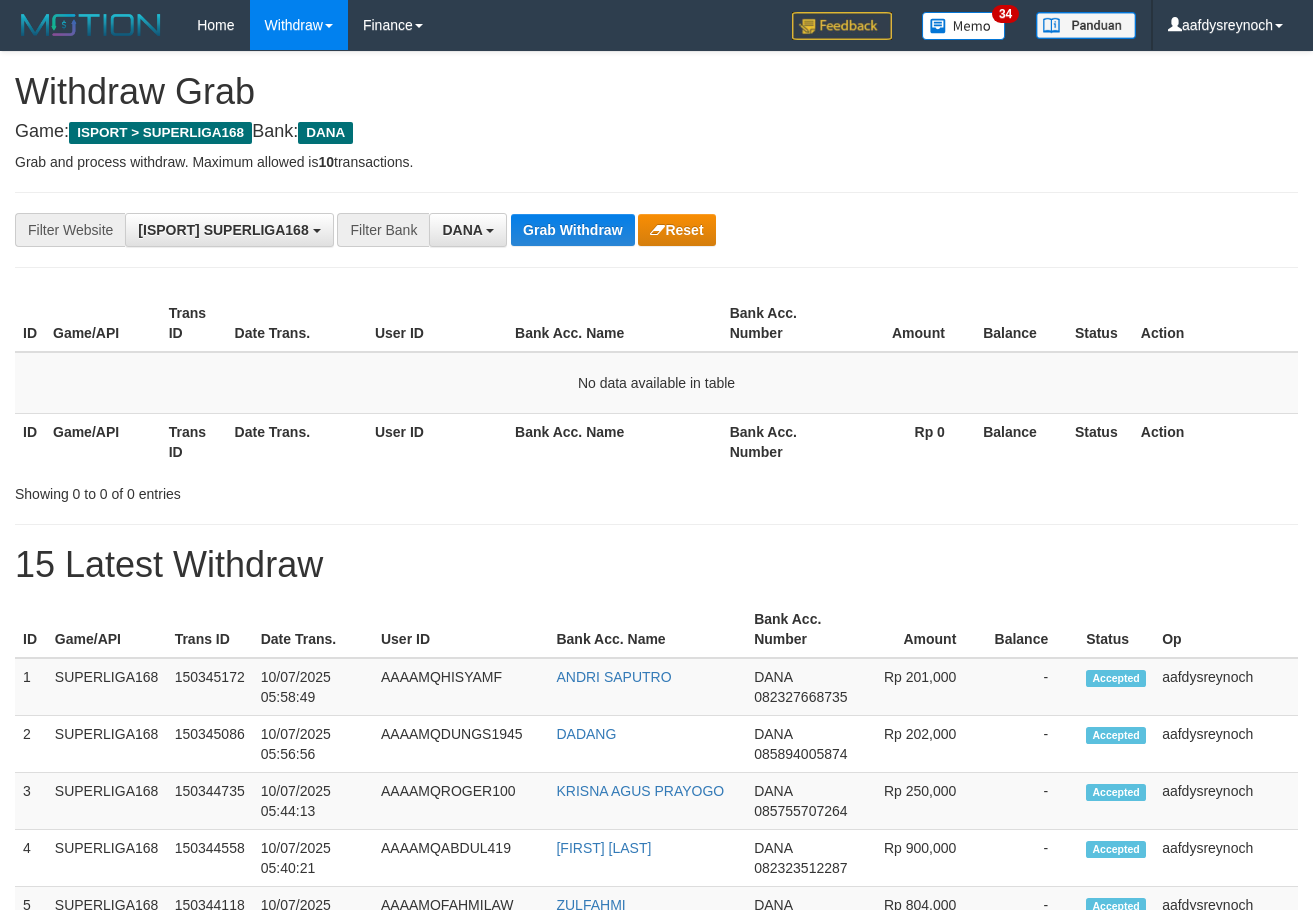 scroll, scrollTop: 0, scrollLeft: 0, axis: both 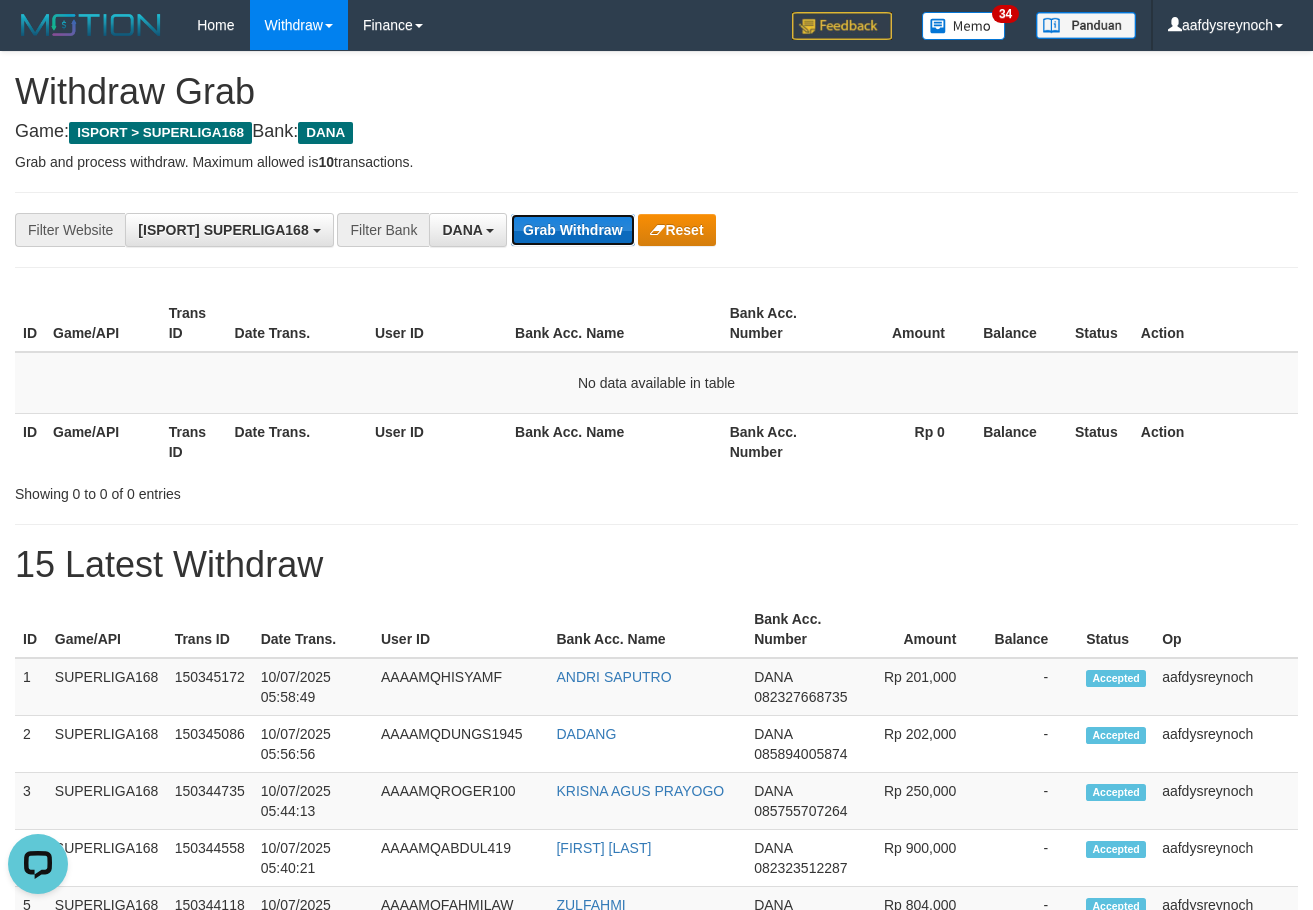 click on "Grab Withdraw" at bounding box center (572, 230) 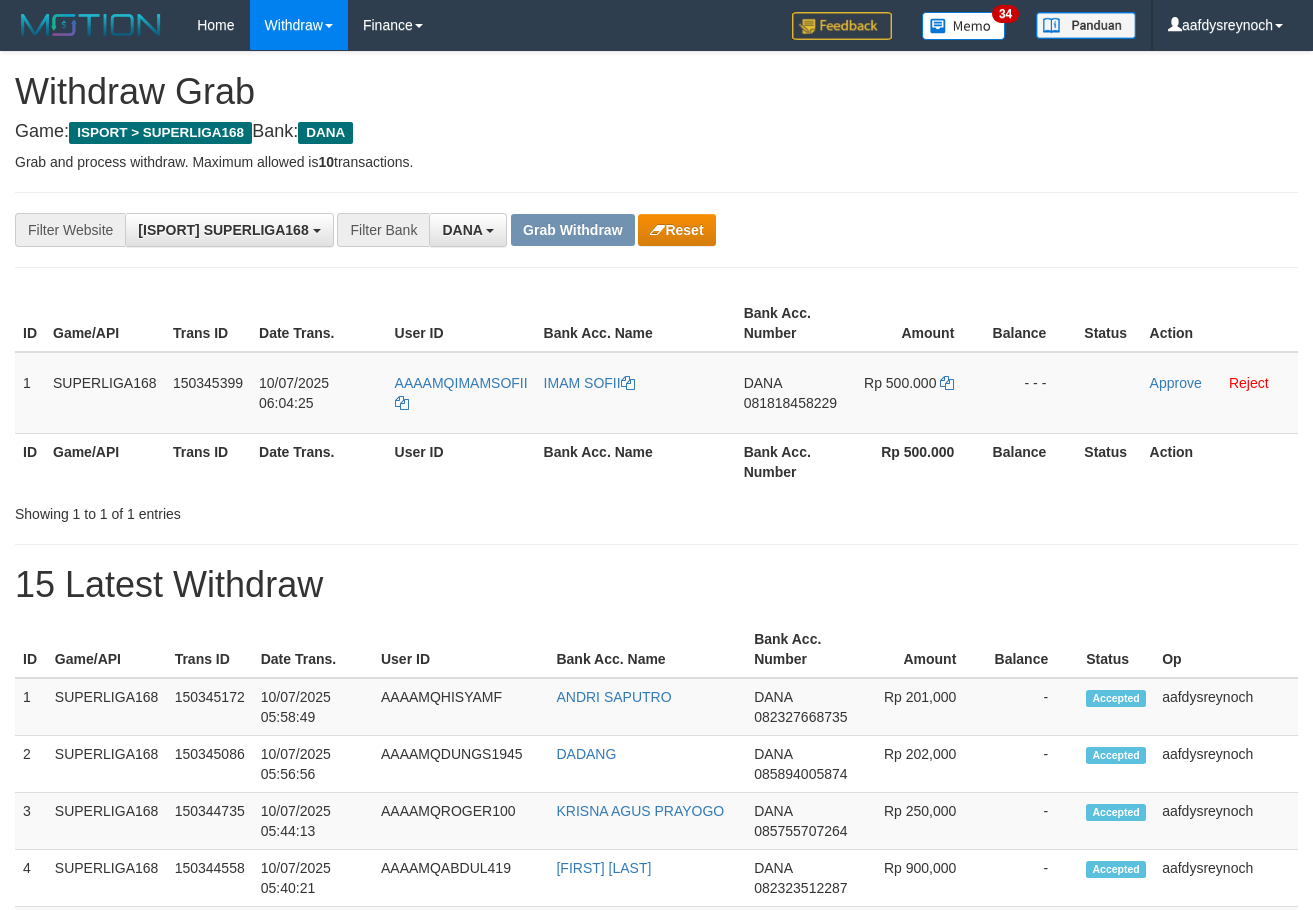 scroll, scrollTop: 0, scrollLeft: 0, axis: both 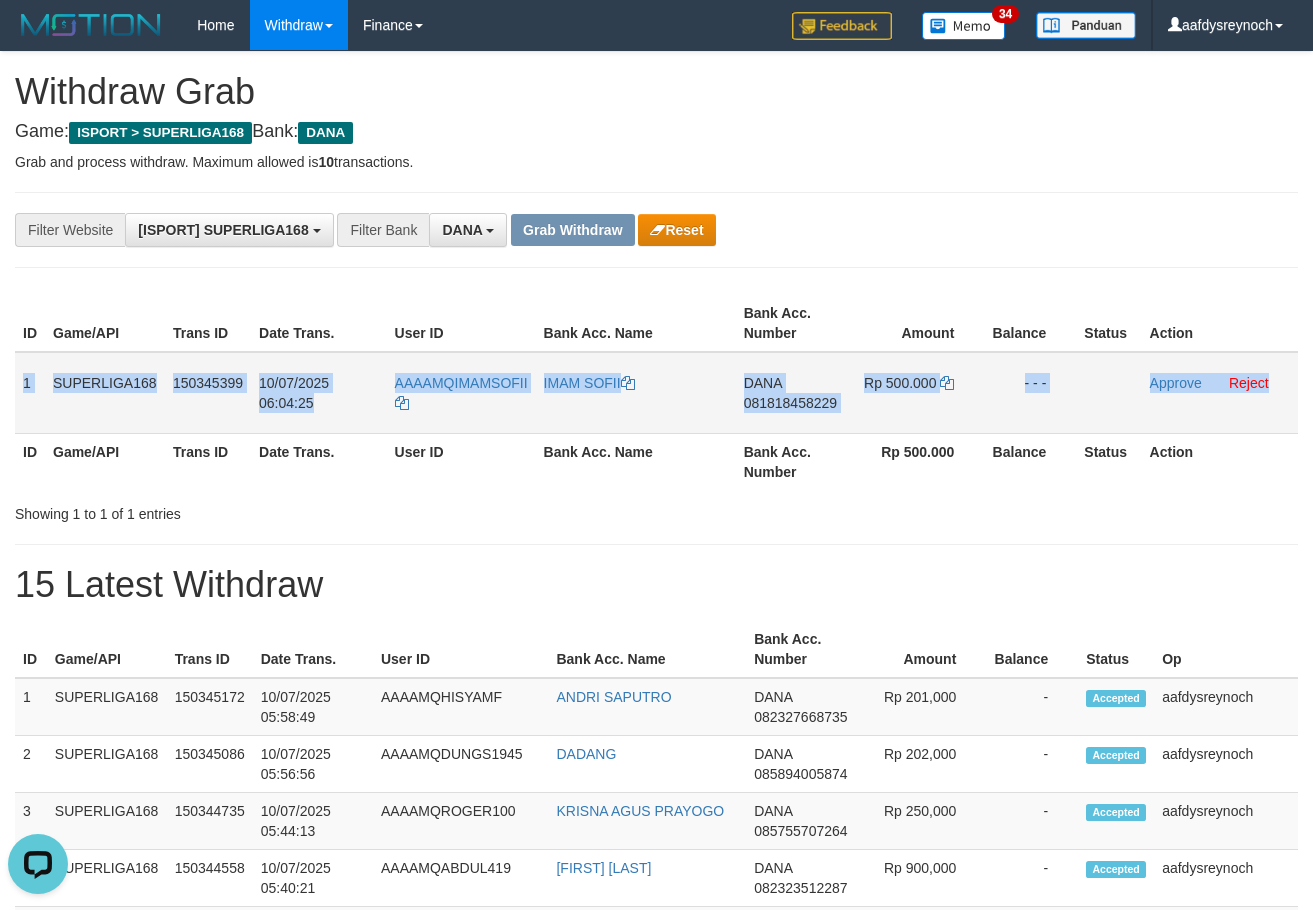 drag, startPoint x: 35, startPoint y: 374, endPoint x: 1284, endPoint y: 384, distance: 1249.04 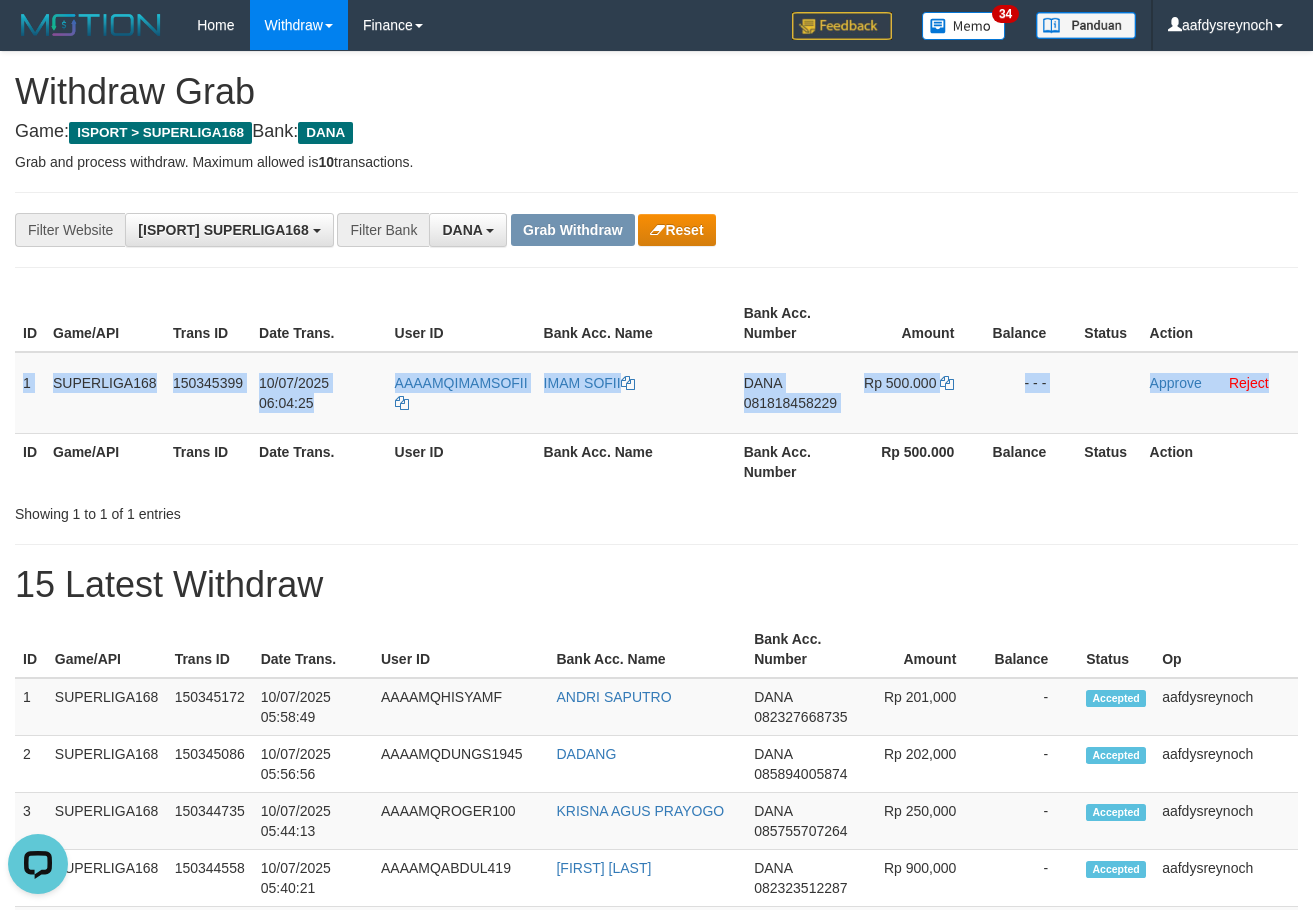 copy on "1
SUPERLIGA168
150345399
10/07/2025 06:04:25
AAAAMQIMAMSOFII
IMAM SOFII
DANA
081818458229
Rp 500.000
- - -
Approve
Reject" 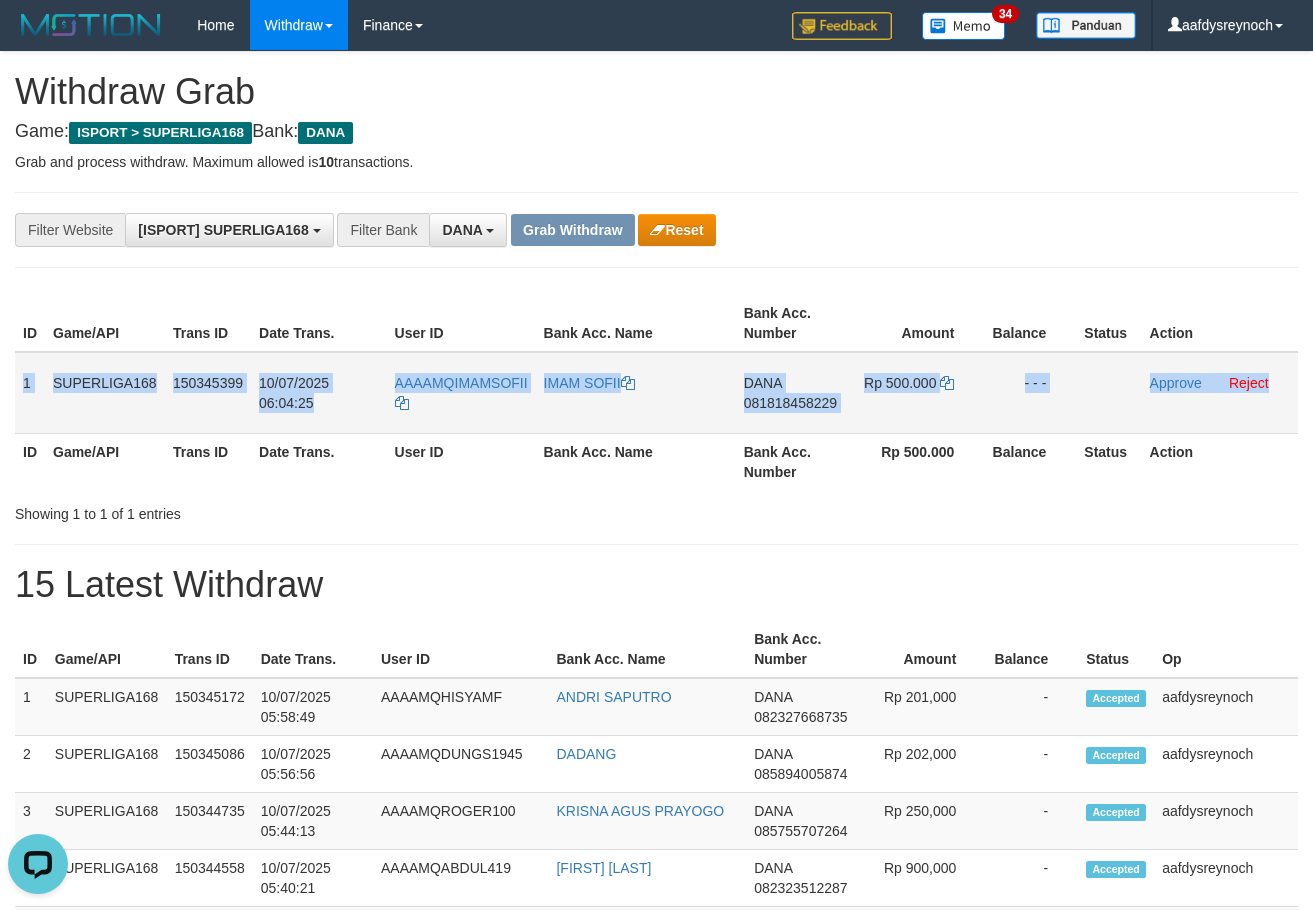 click on "Rp 500.000" at bounding box center [917, 393] 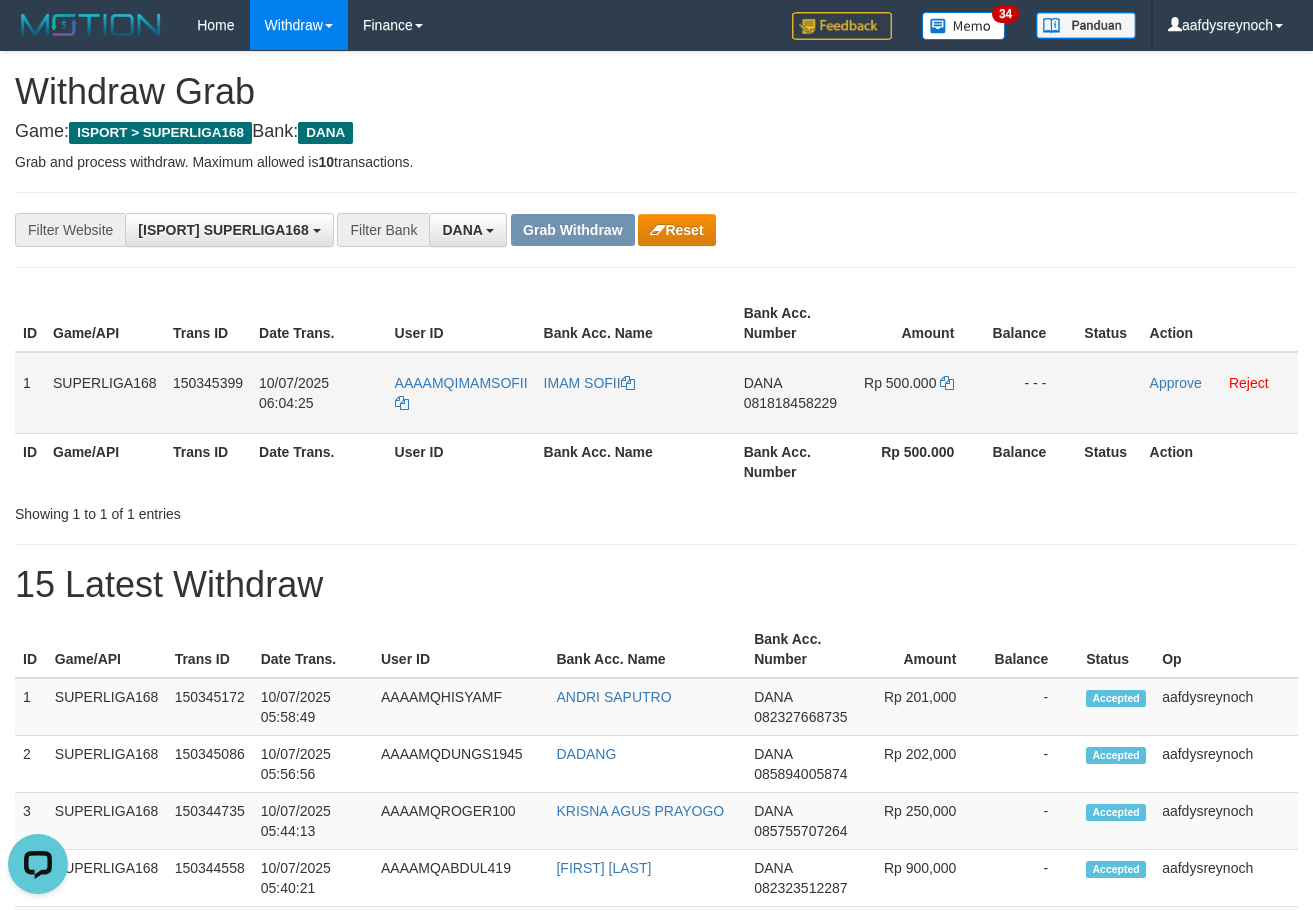 click on "DANA
081818458229" at bounding box center [793, 393] 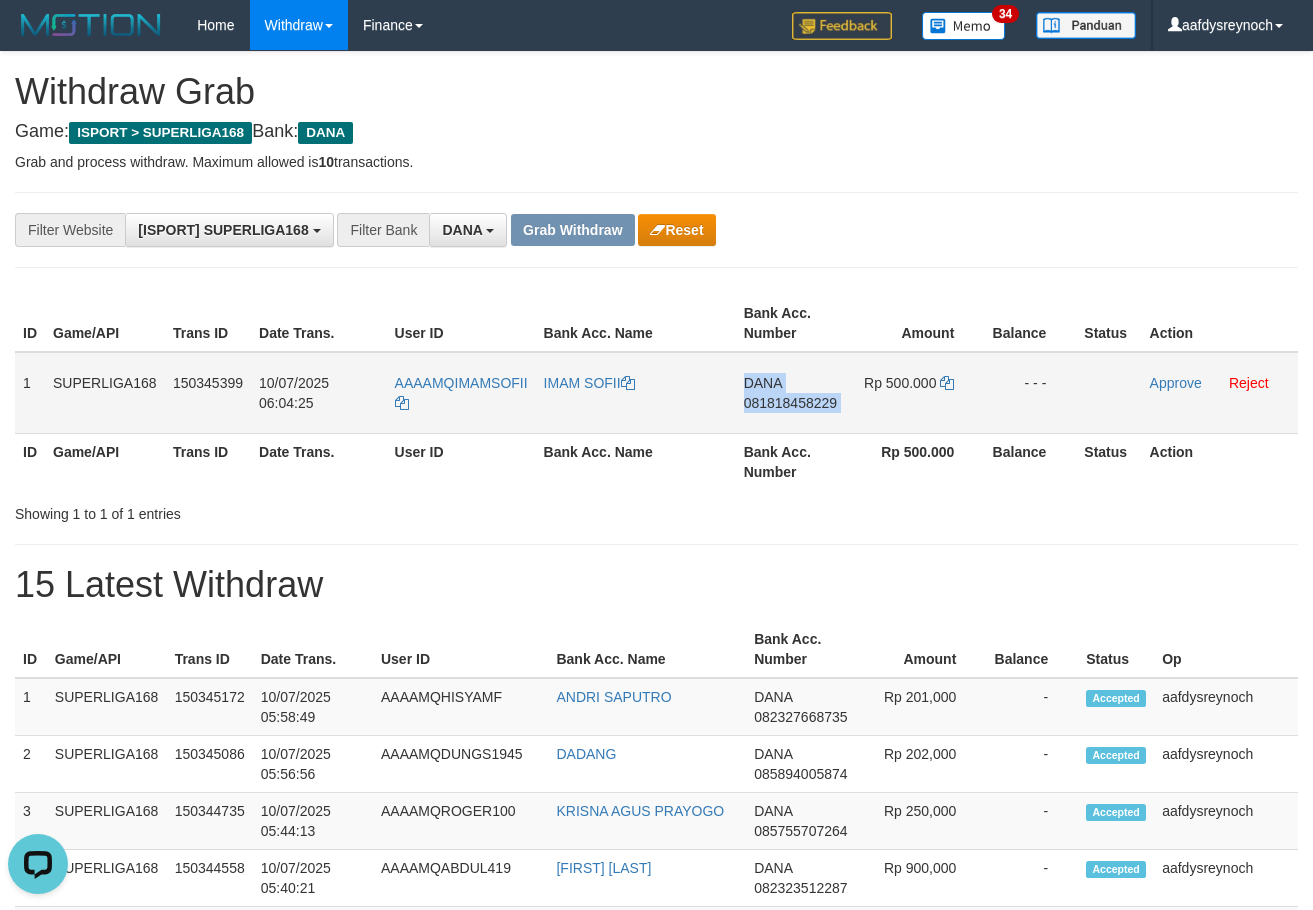 click on "081818458229" at bounding box center (790, 403) 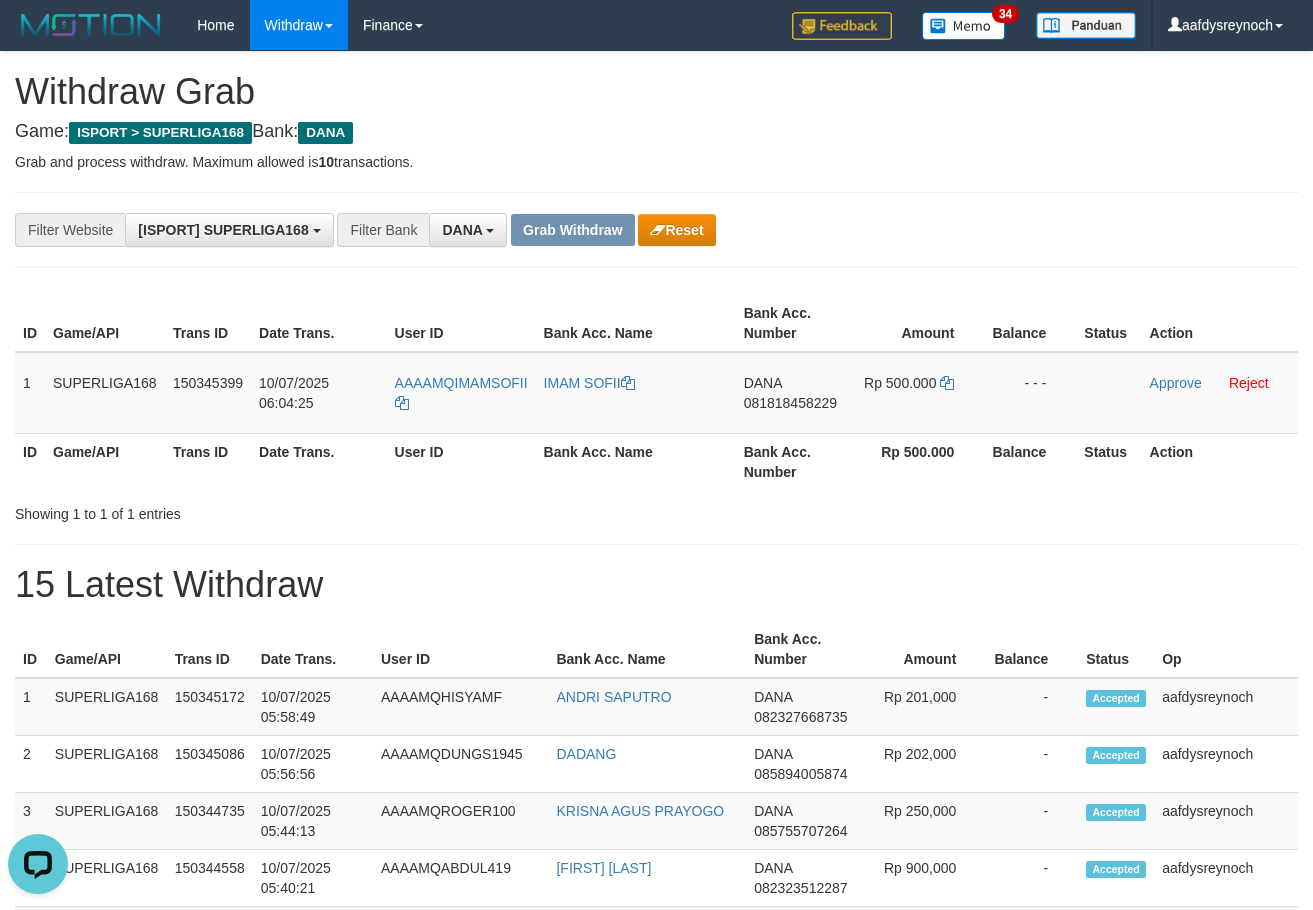 click on "**********" at bounding box center (656, 230) 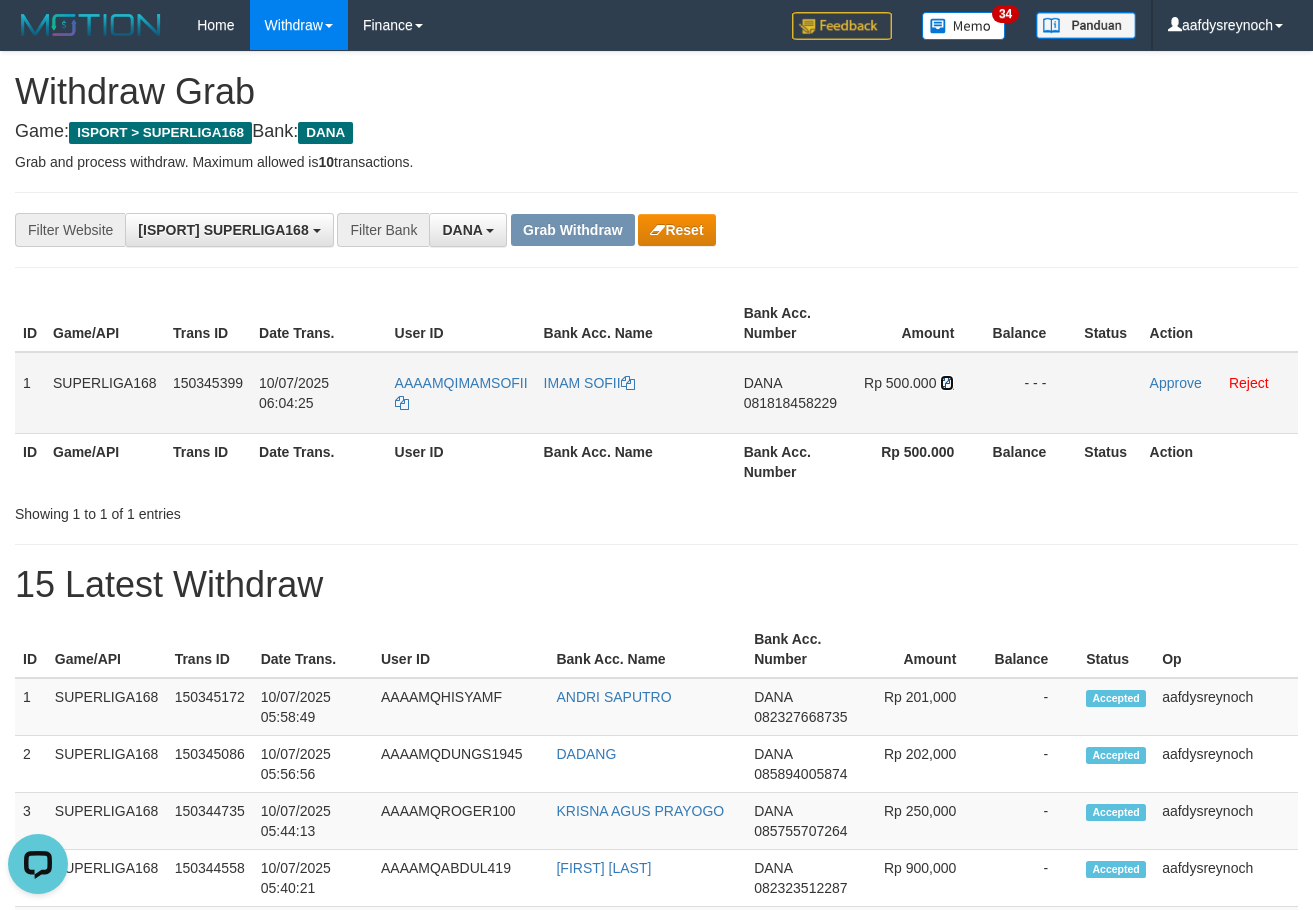 click at bounding box center (628, 383) 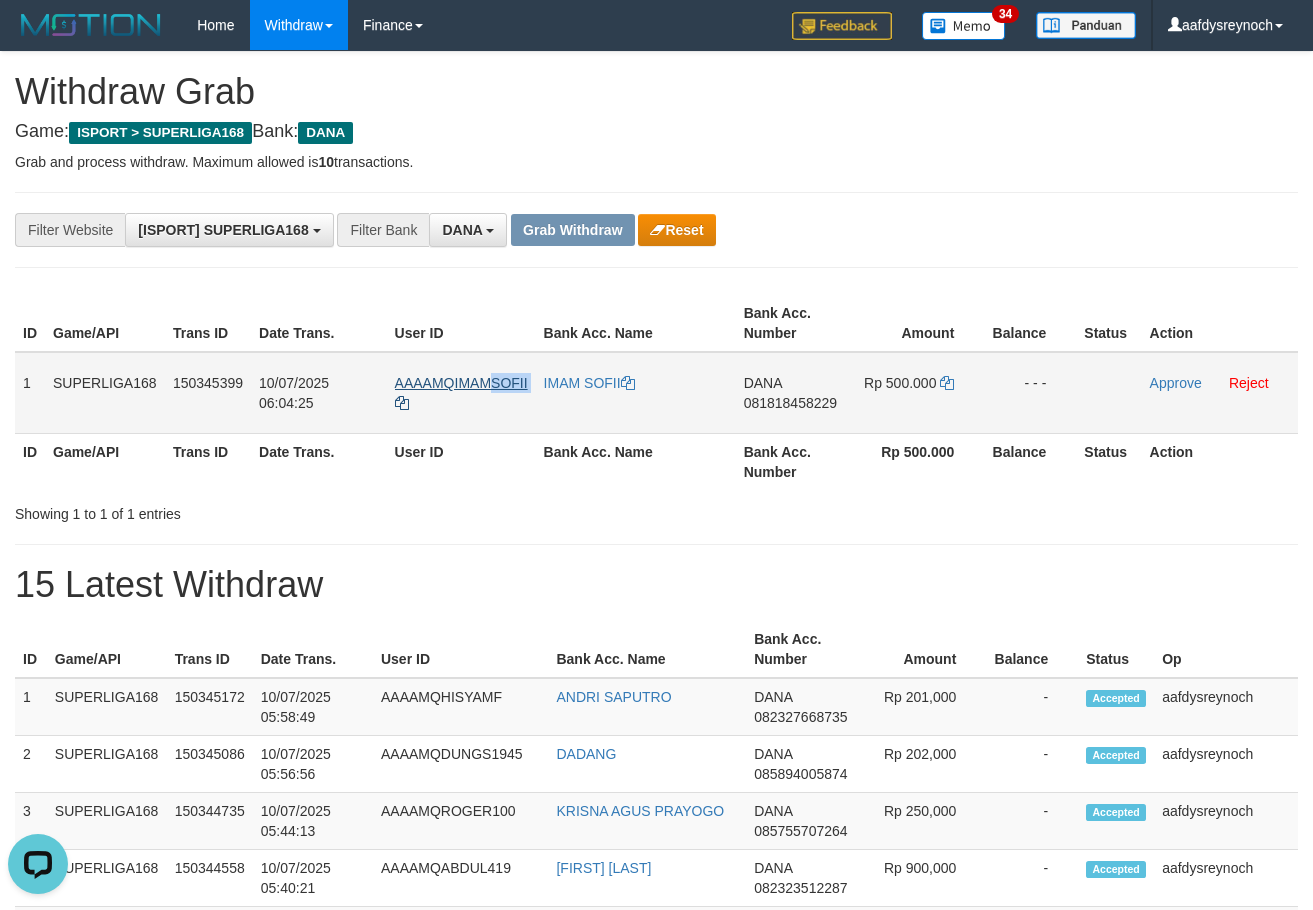 copy on "SOFII" 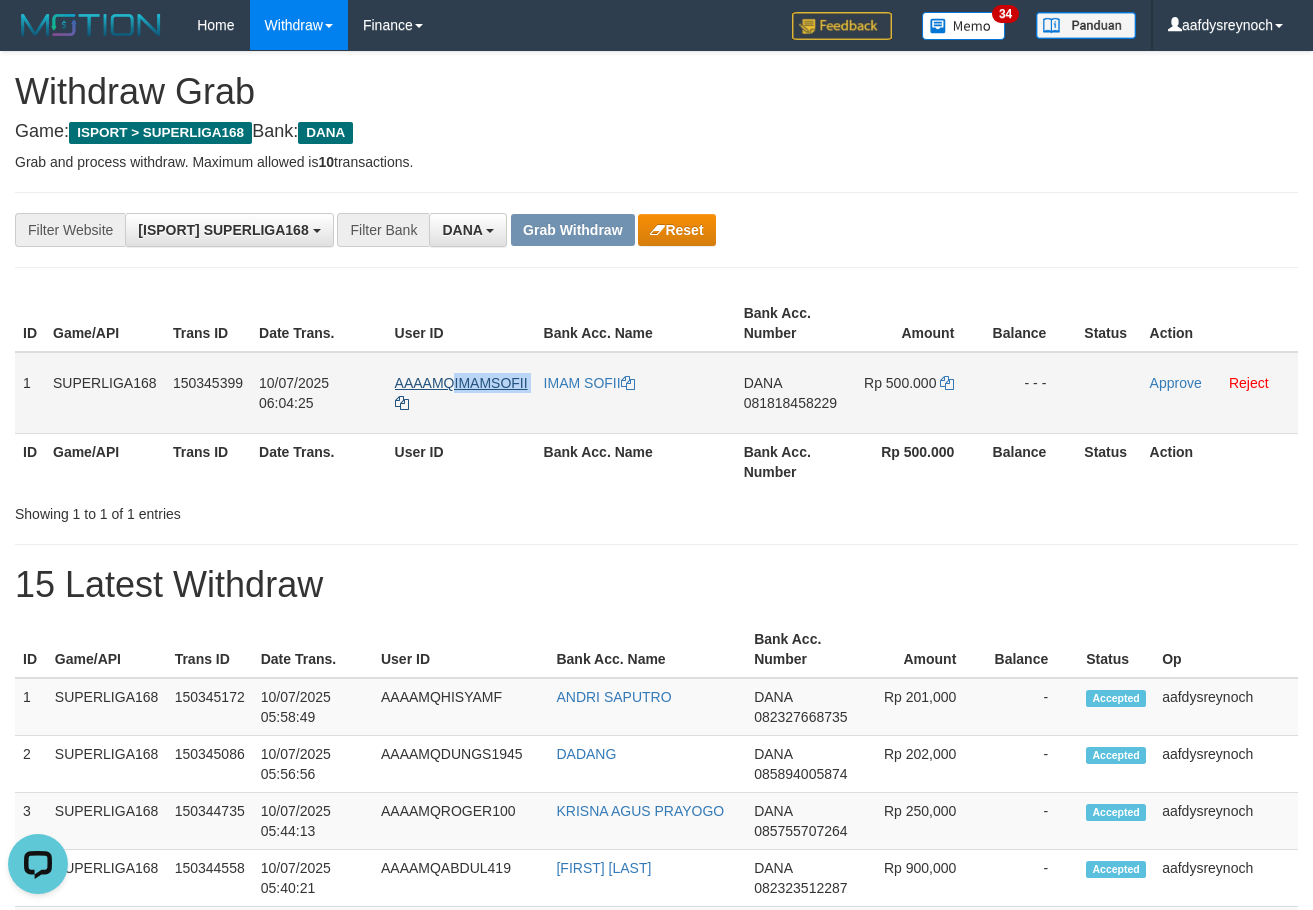 copy on "IMAMSOFII" 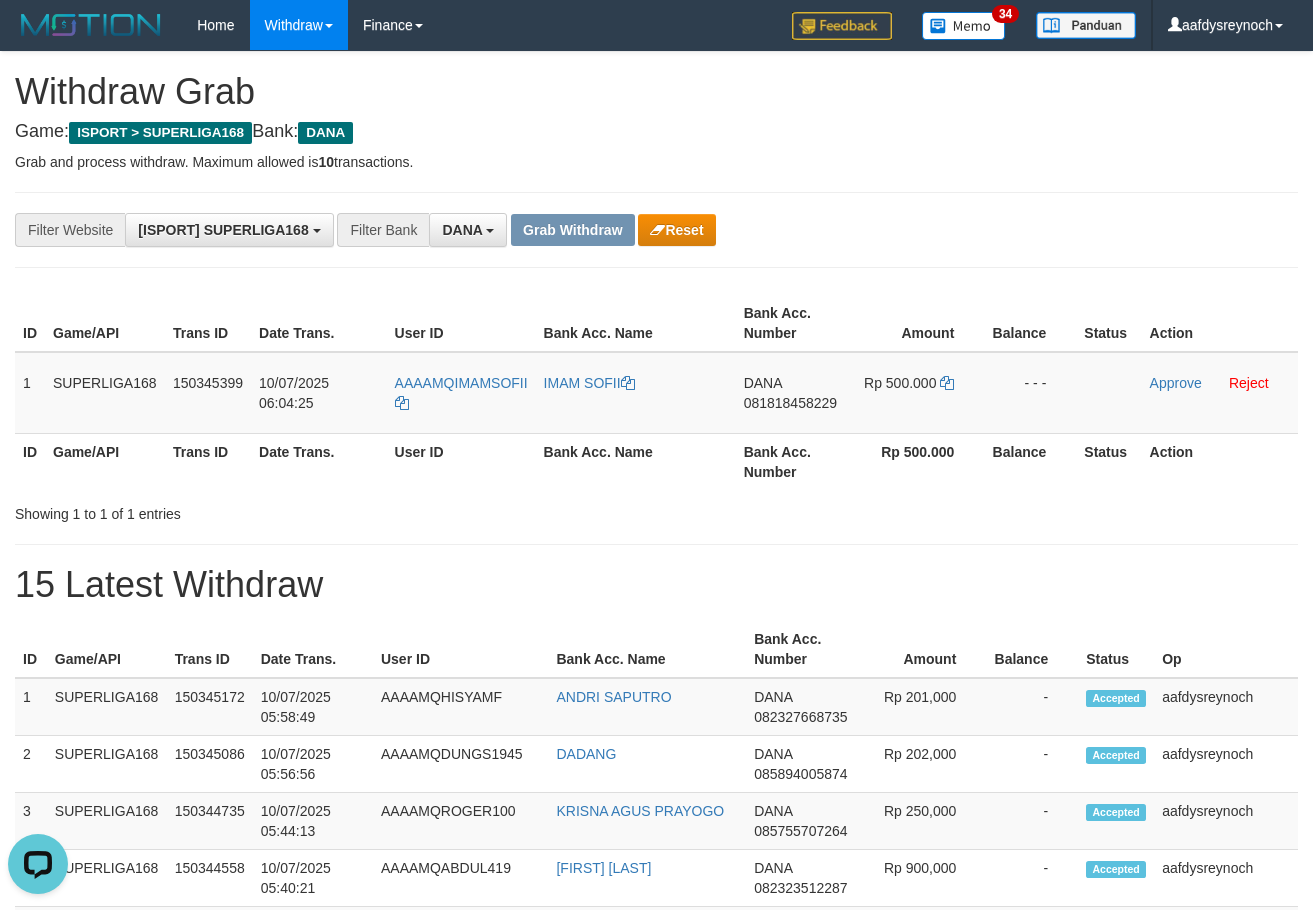 click on "User ID" at bounding box center (461, 461) 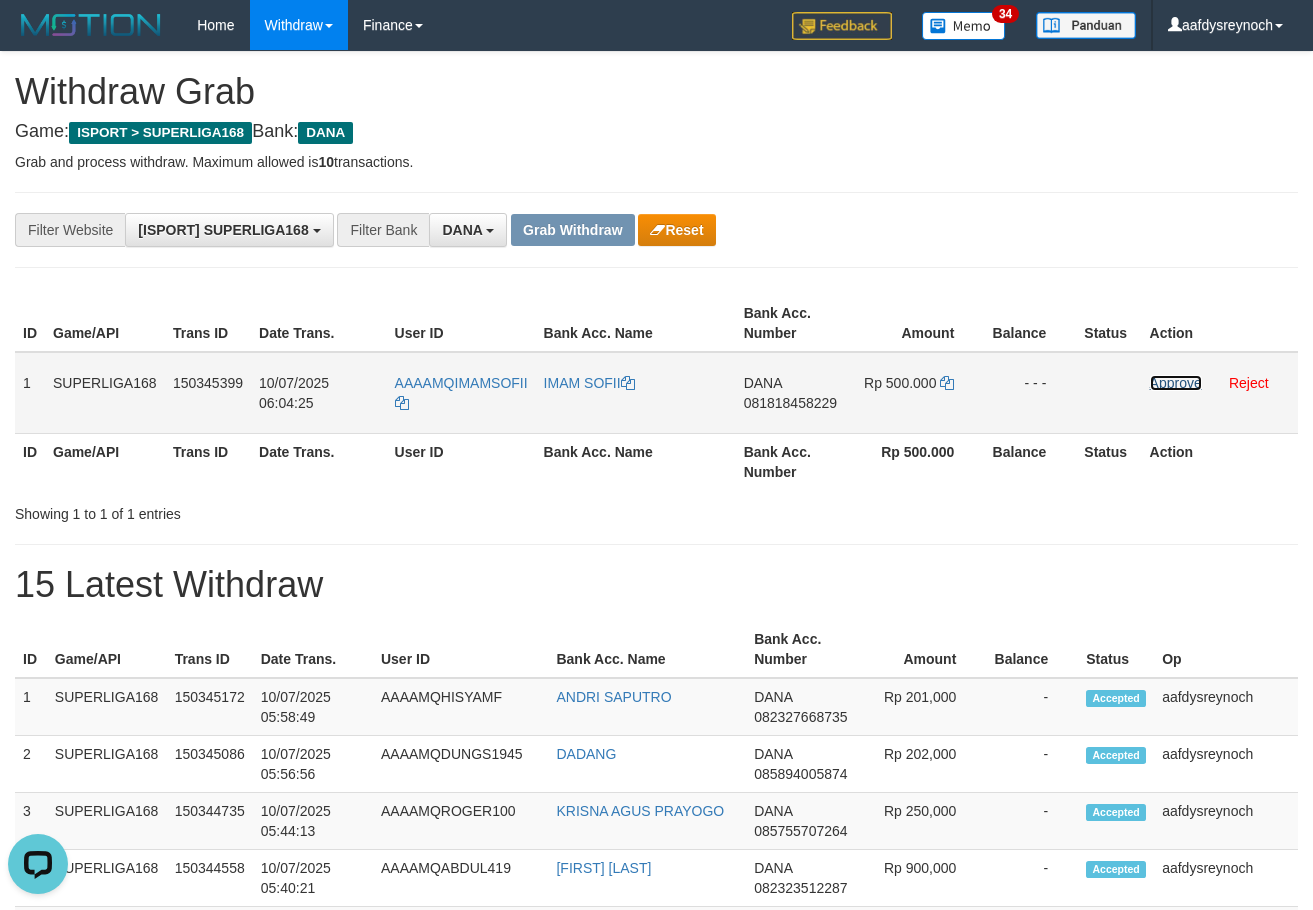 click on "Approve" at bounding box center [1176, 383] 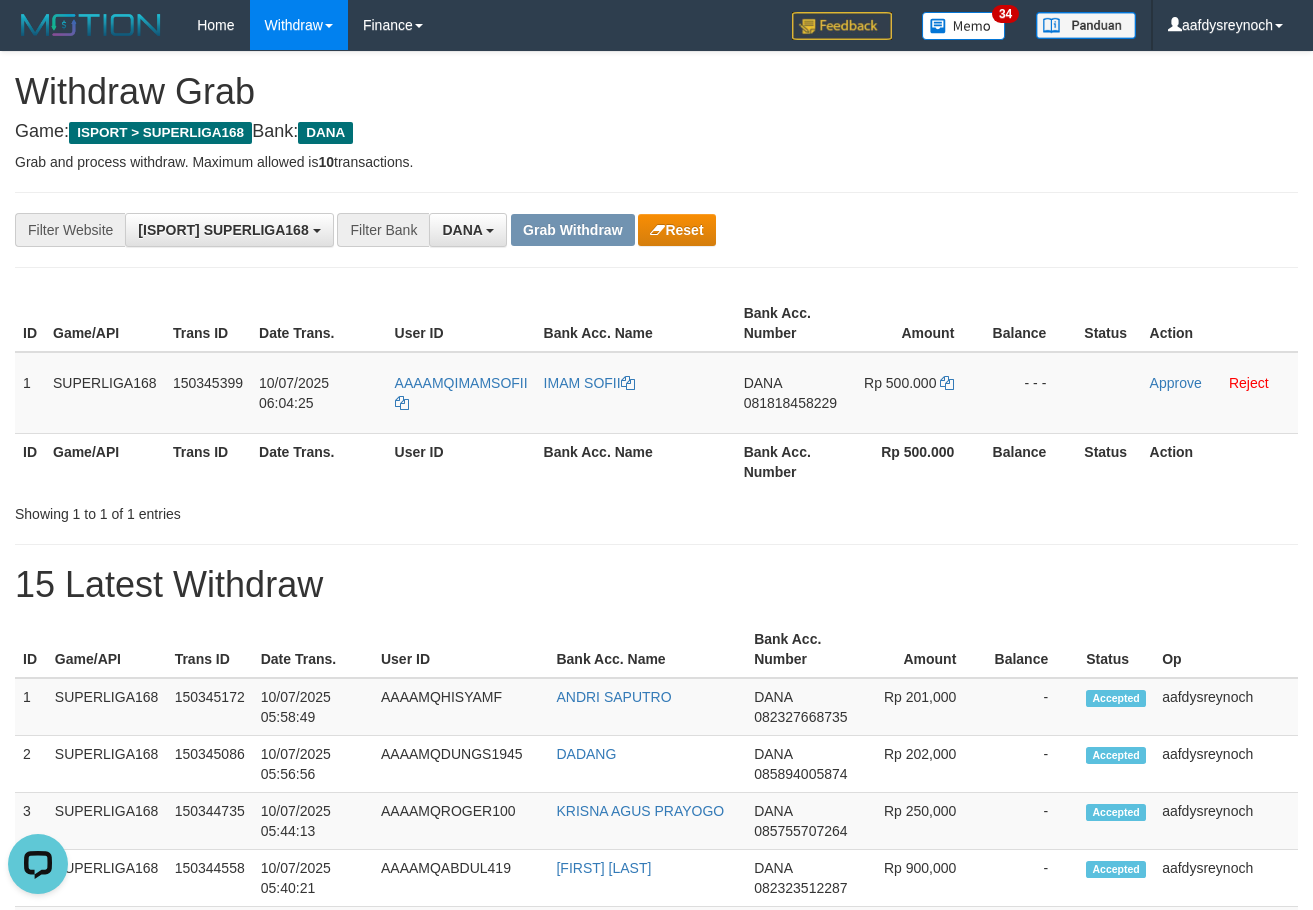 click on "**********" at bounding box center [656, 230] 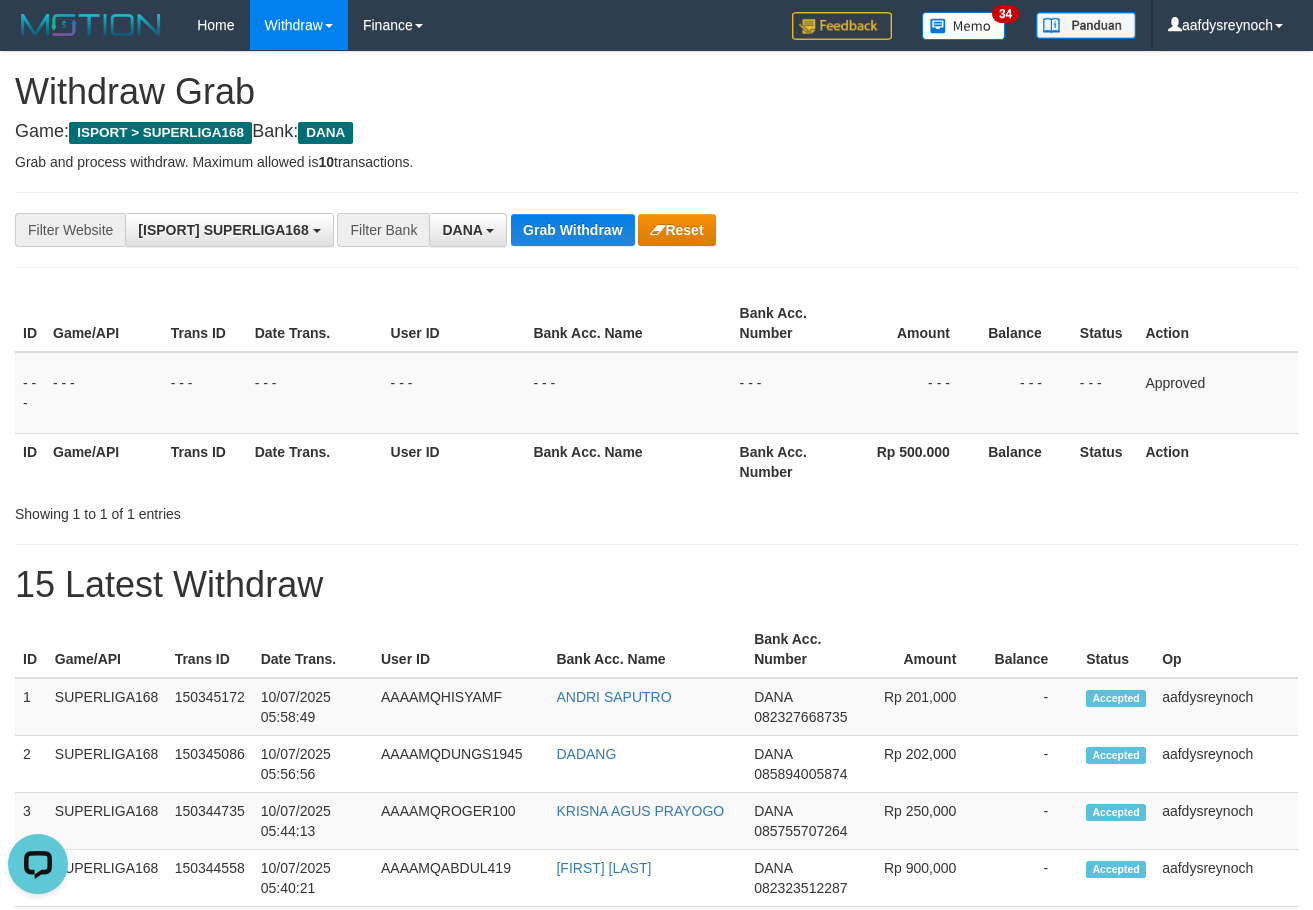 click on "**********" at bounding box center (656, 1123) 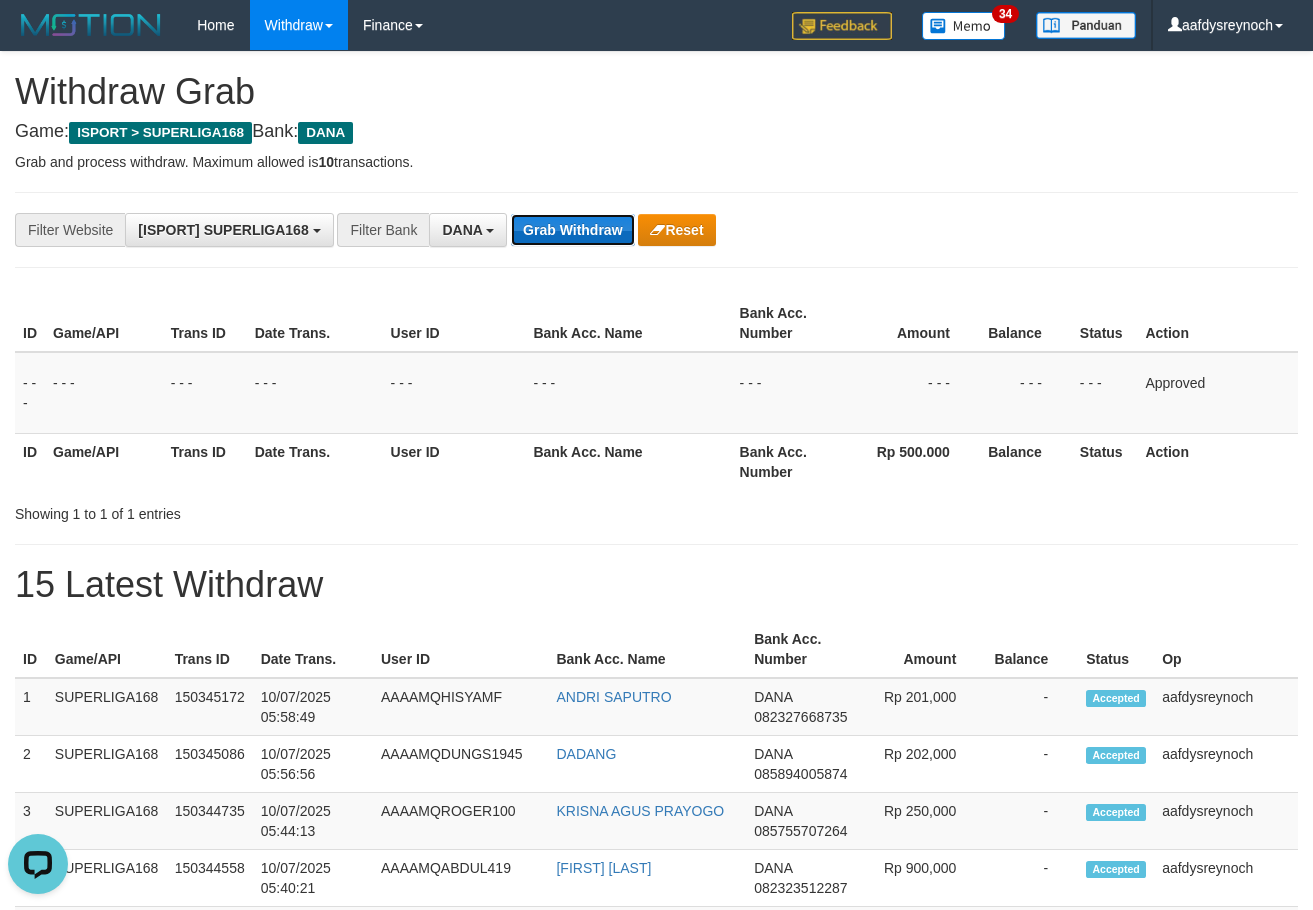 click on "Grab Withdraw" at bounding box center [572, 230] 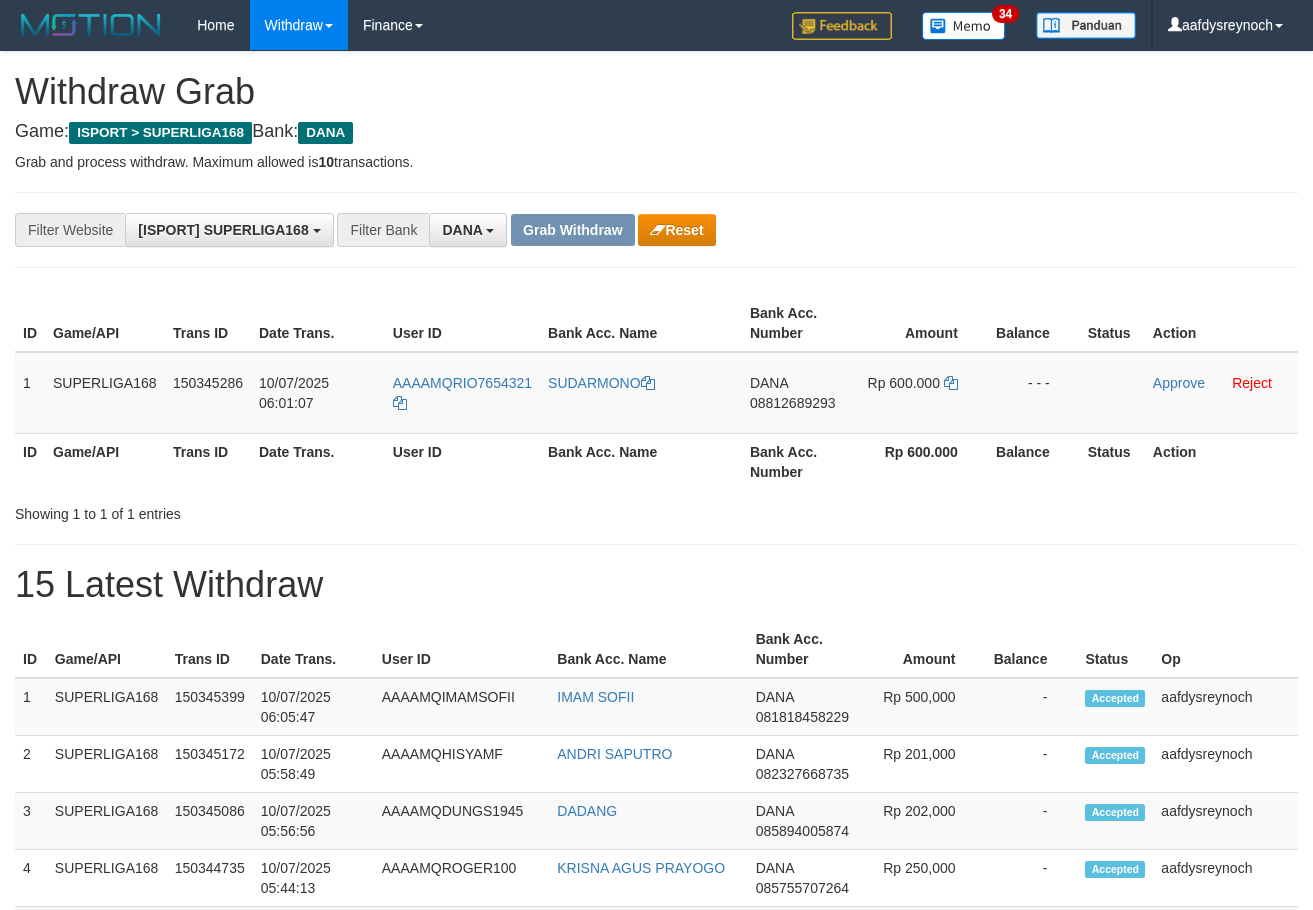 scroll, scrollTop: 0, scrollLeft: 0, axis: both 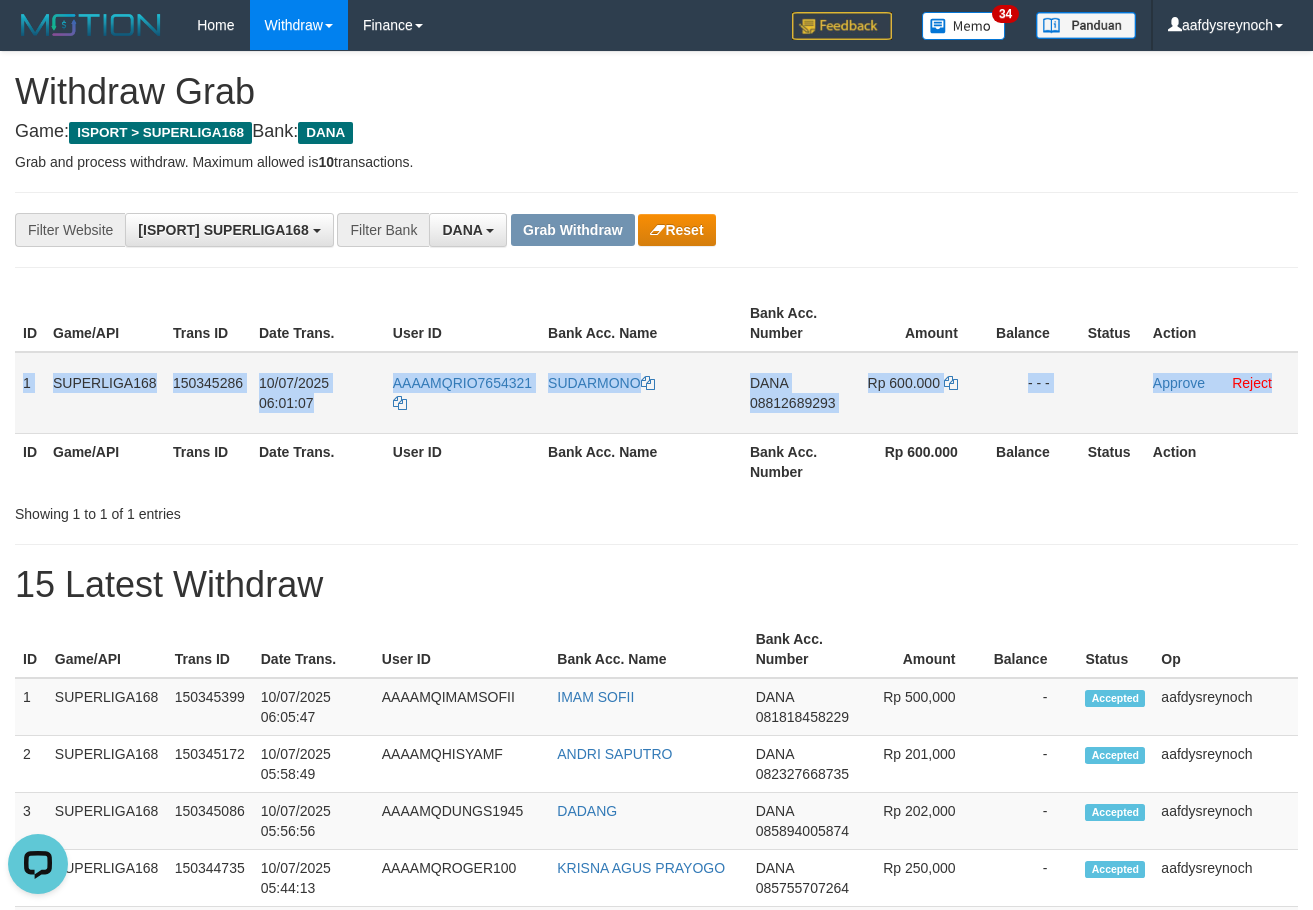 copy on "1
SUPERLIGA168
150345286
10/07/2025 06:01:07
AAAAMQRIO7654321
SUDARMONO
DANA
08812689293
Rp 600.000
- - -
Approve
Reject" 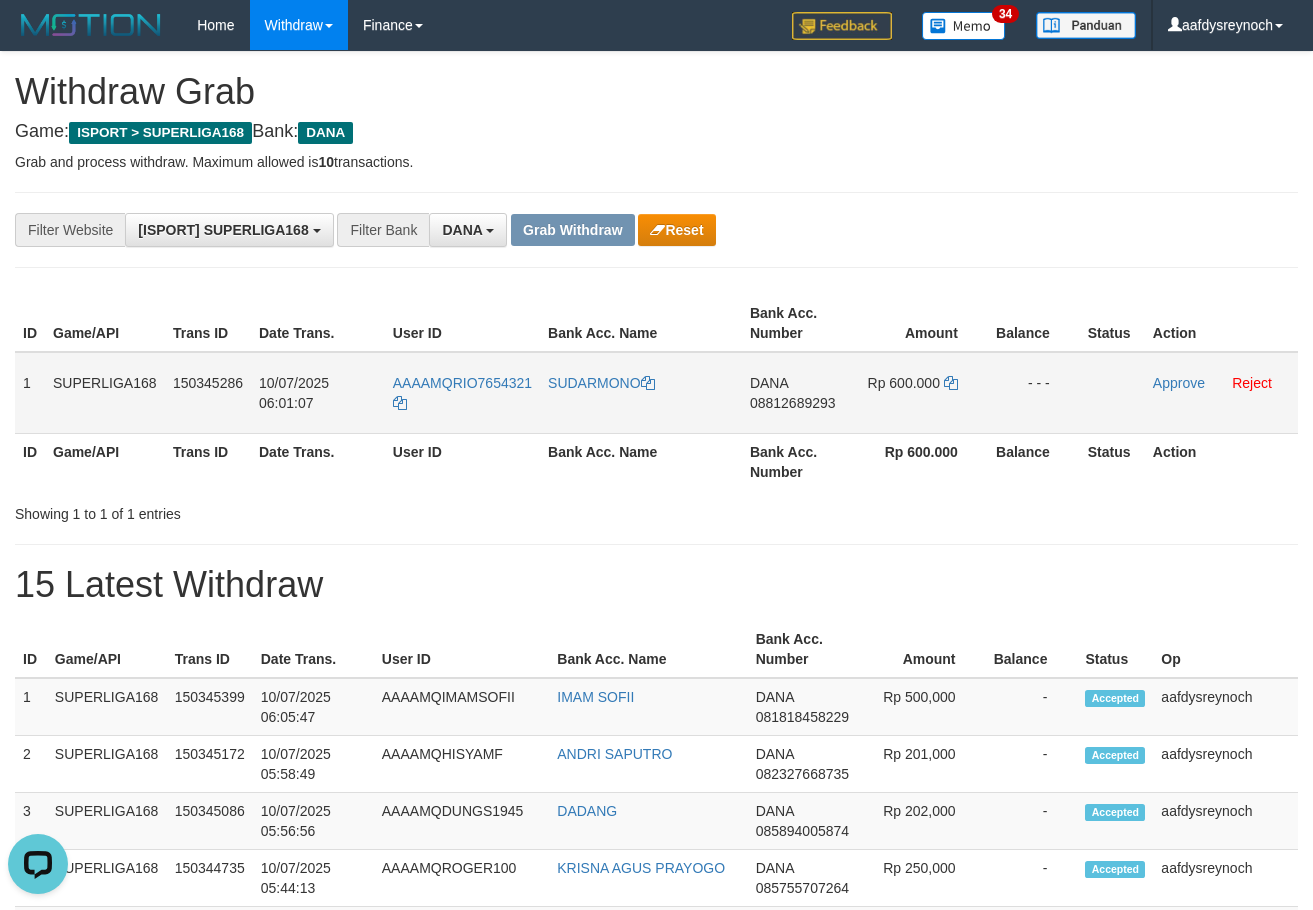 click on "08812689293" at bounding box center (793, 403) 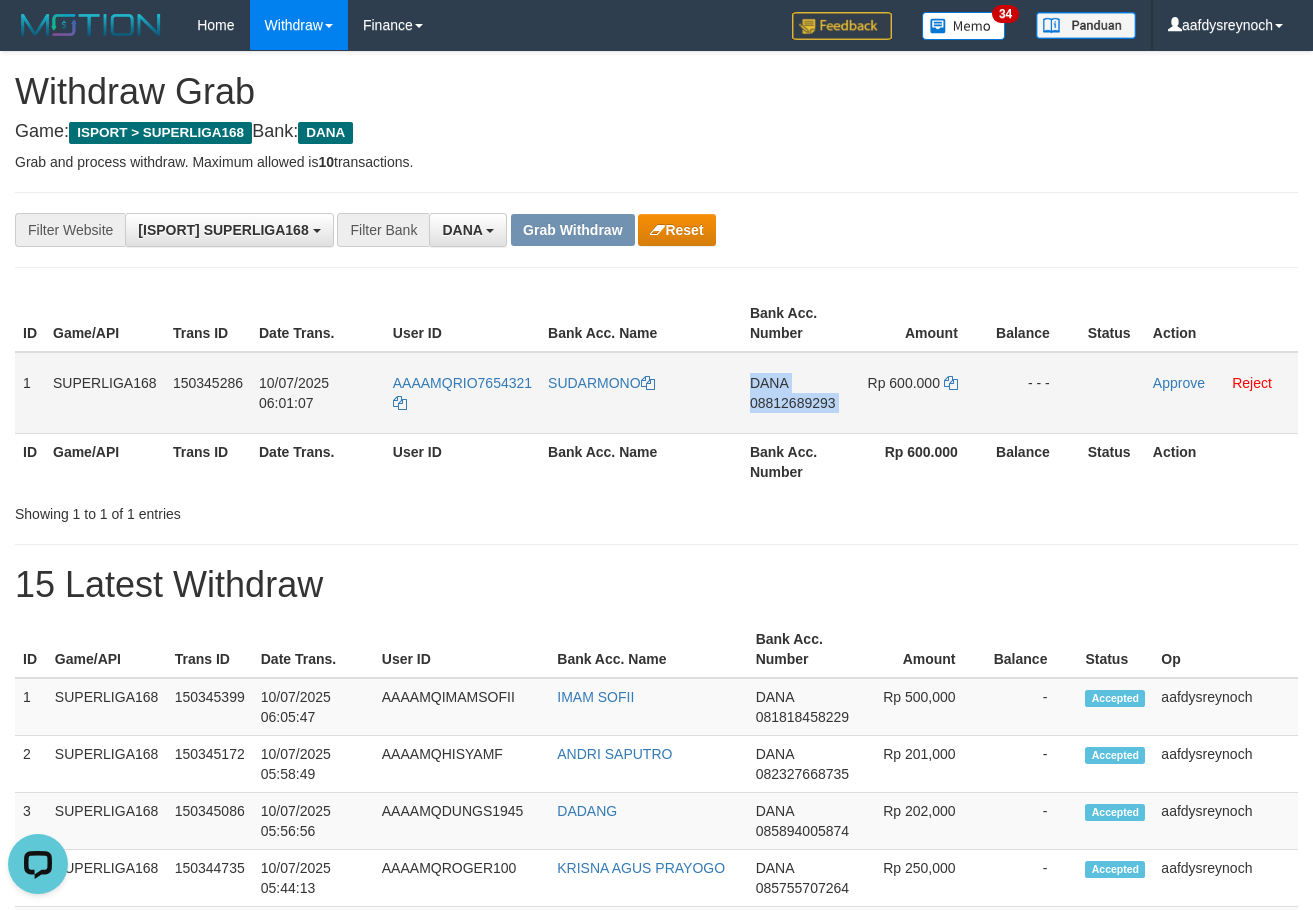 drag, startPoint x: 804, startPoint y: 402, endPoint x: 997, endPoint y: 400, distance: 193.01036 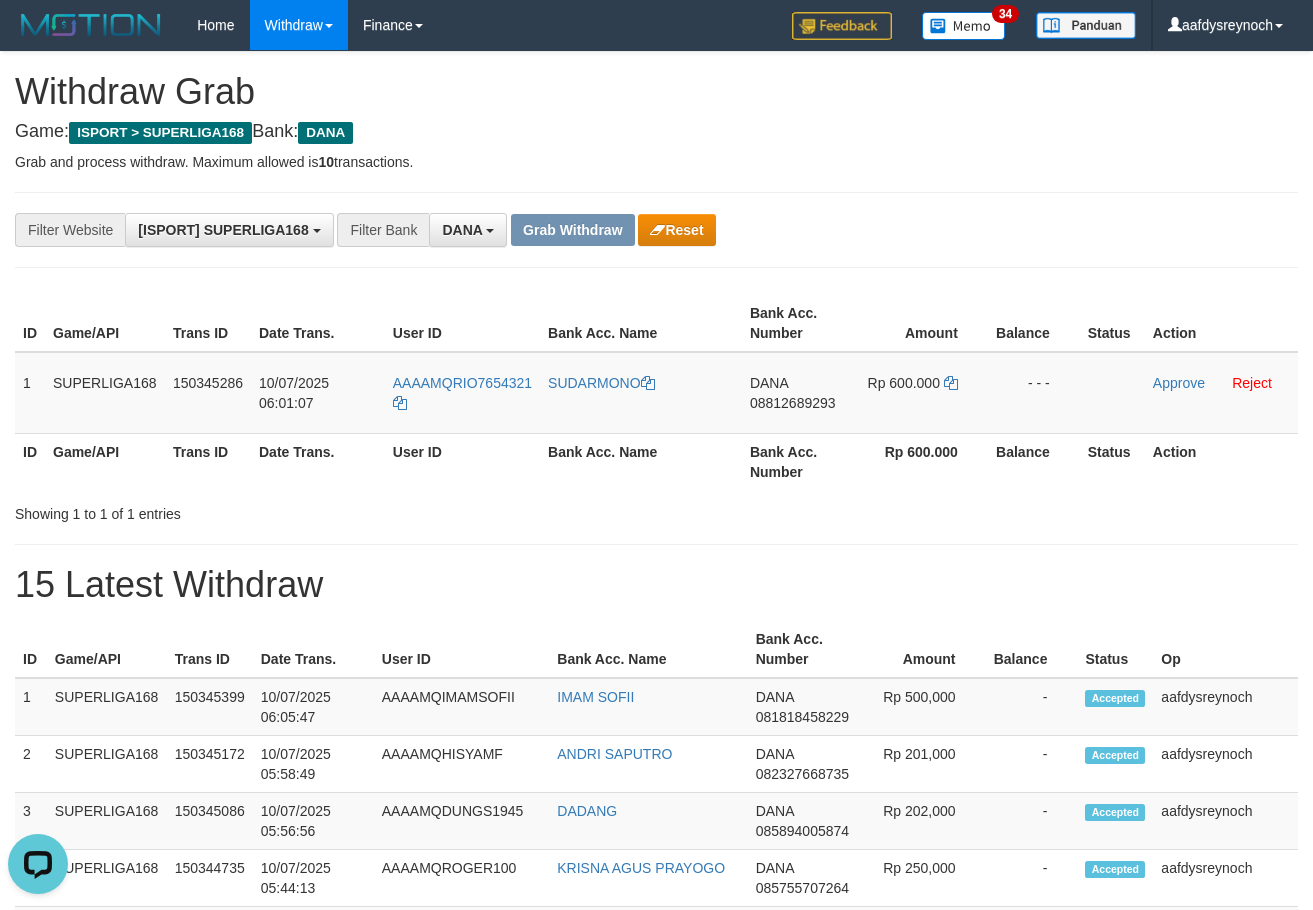 click on "**********" at bounding box center (547, 230) 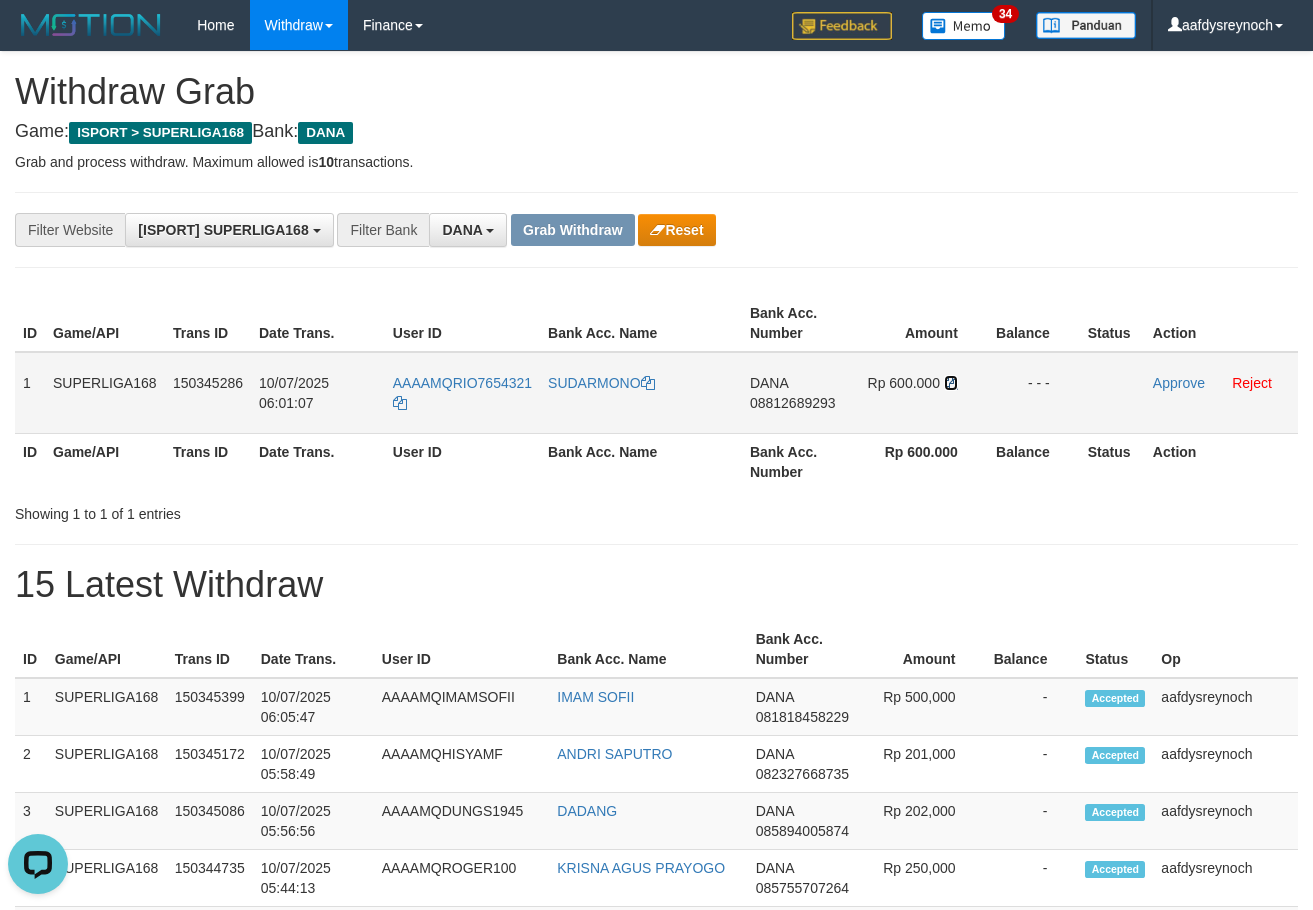 click at bounding box center [648, 383] 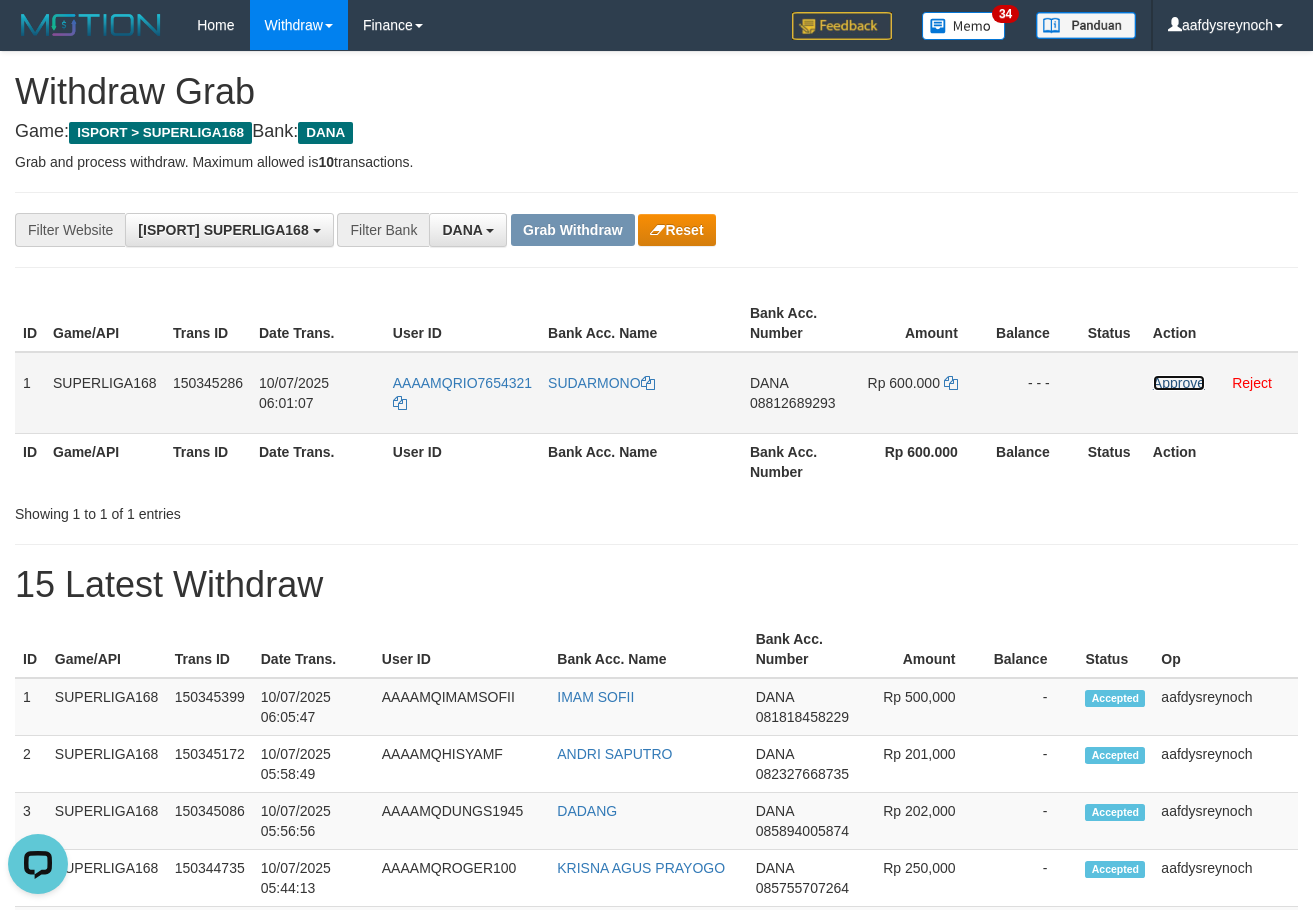click on "Approve" at bounding box center (1179, 383) 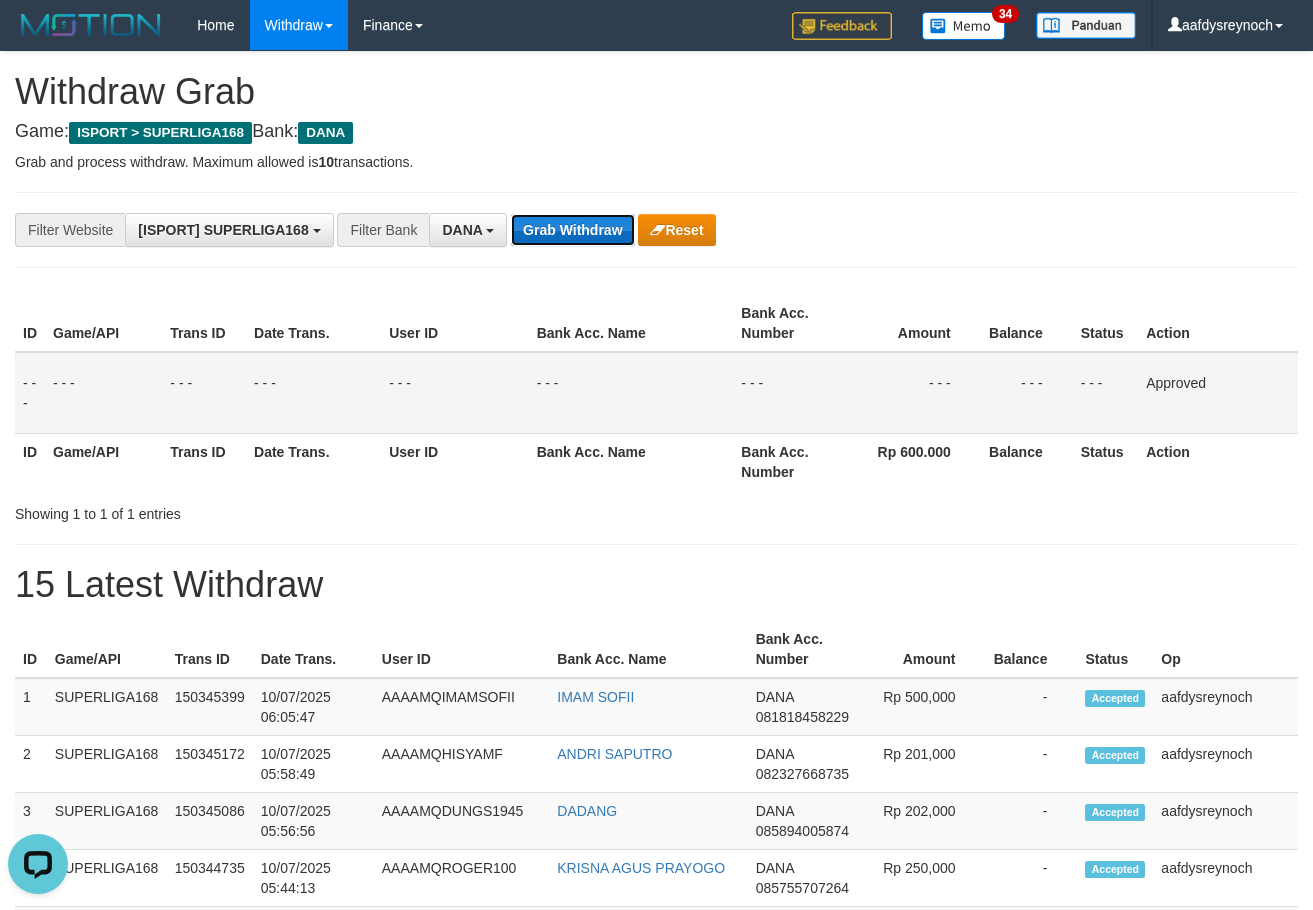 click on "Grab Withdraw" at bounding box center (572, 230) 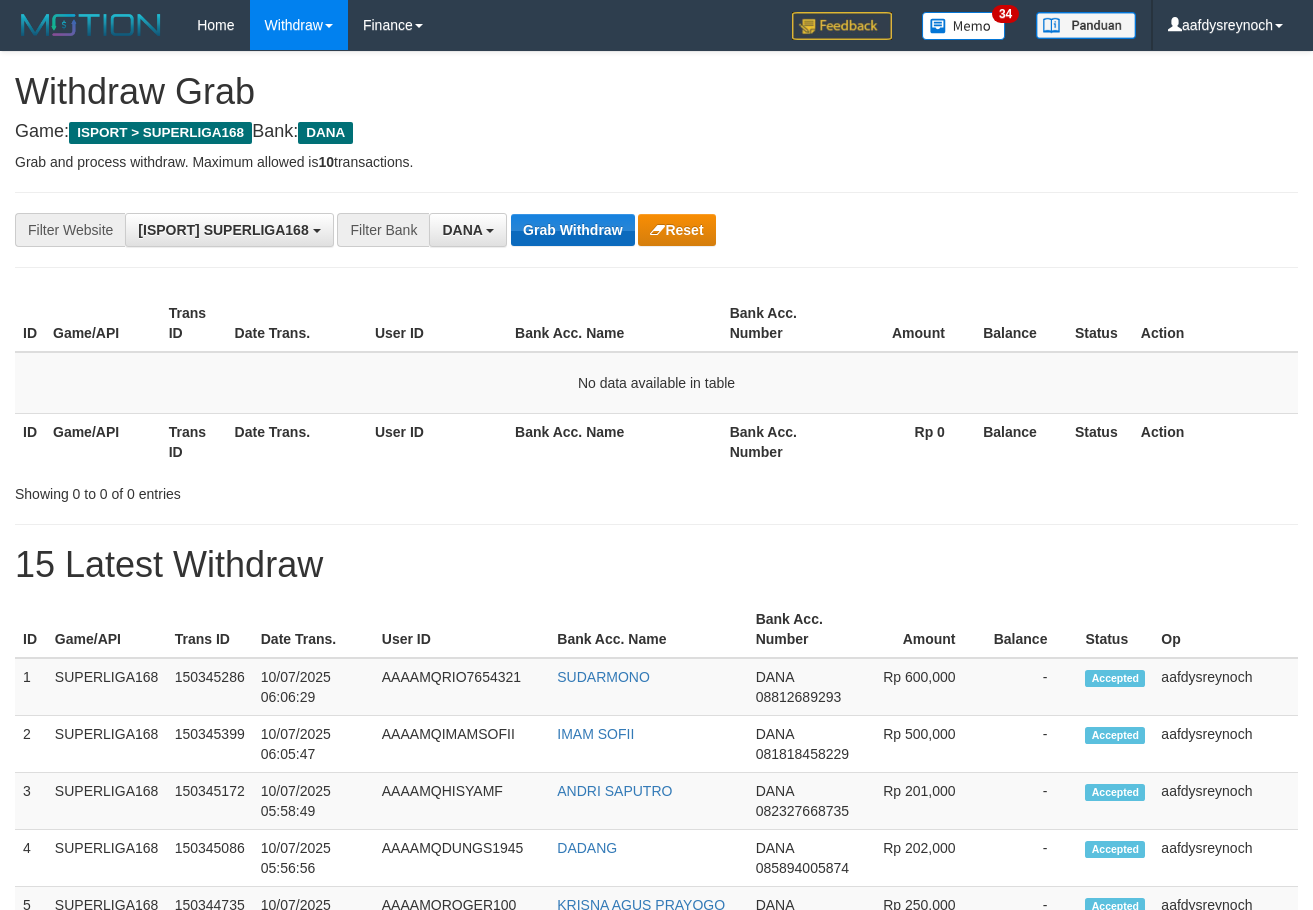 scroll, scrollTop: 0, scrollLeft: 0, axis: both 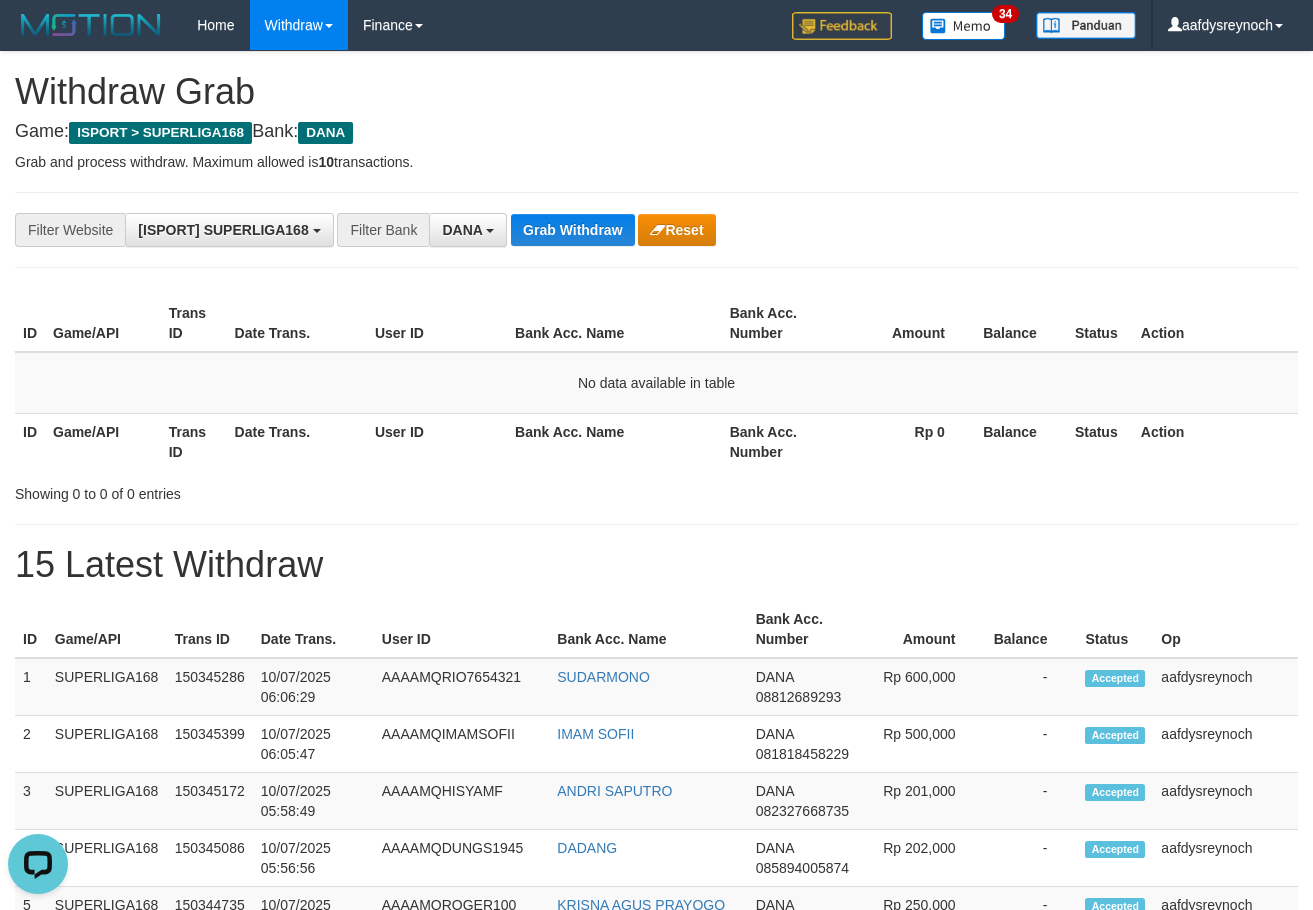 click on "**********" at bounding box center [656, 230] 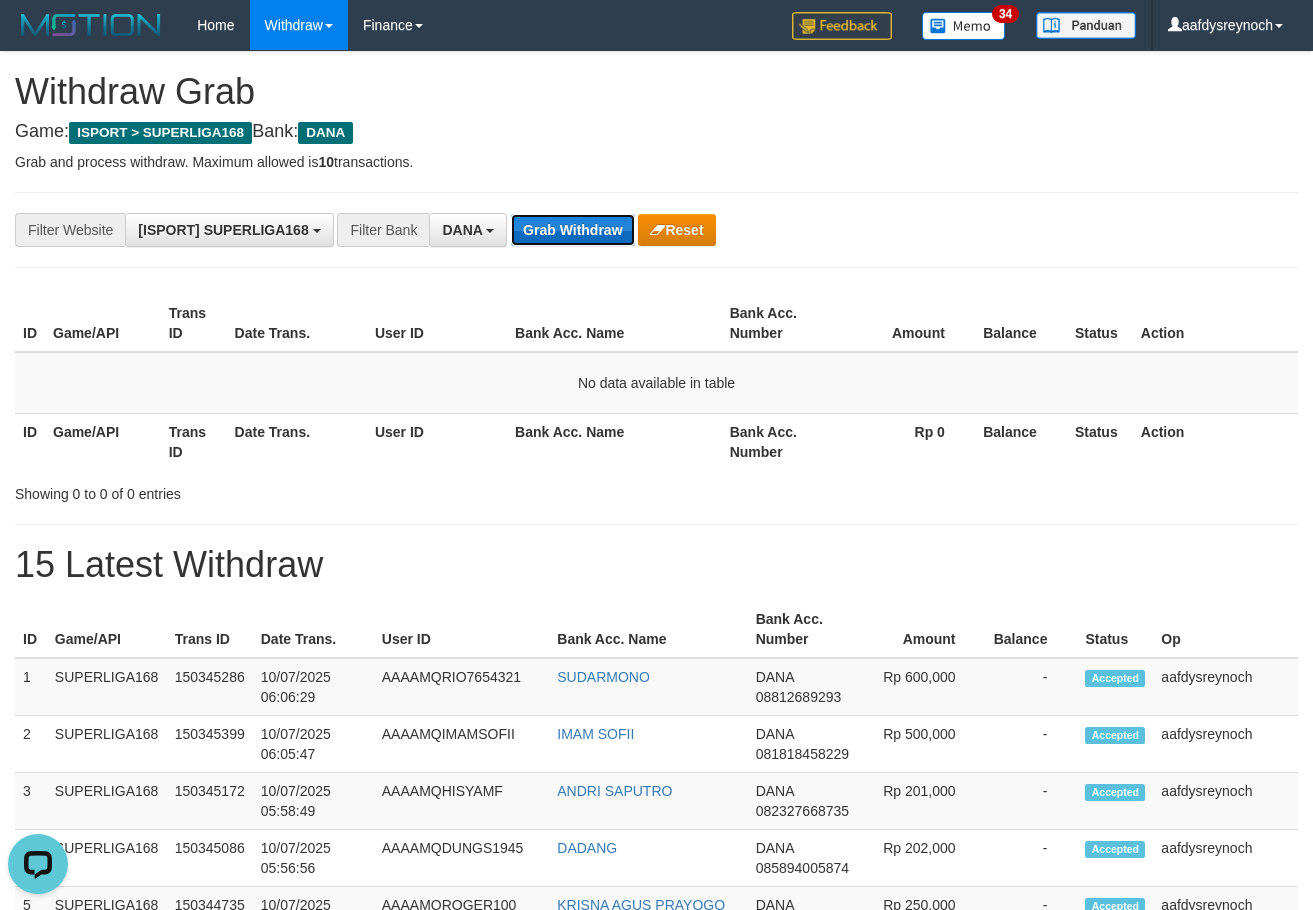click on "Grab Withdraw" at bounding box center [572, 230] 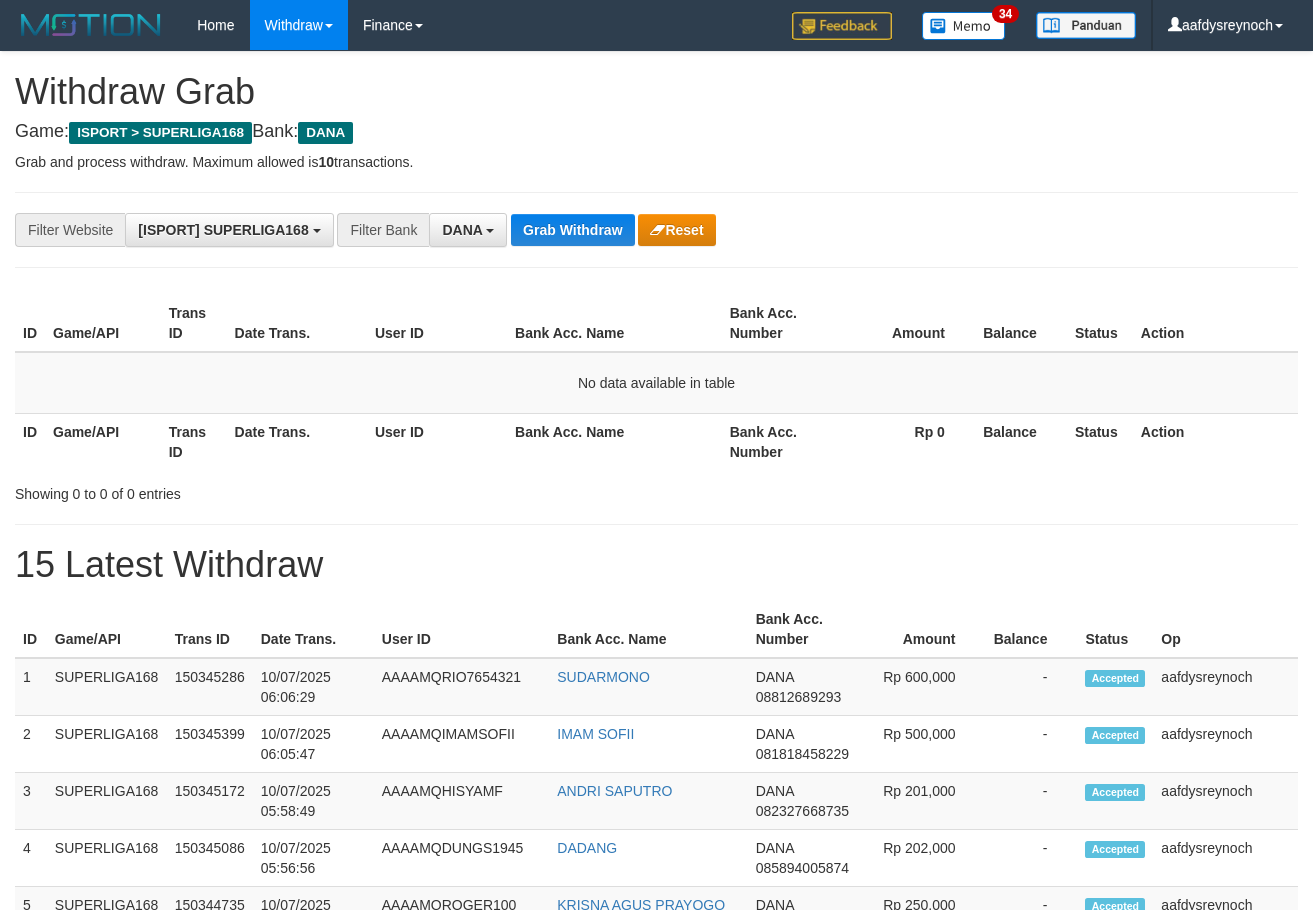 scroll, scrollTop: 0, scrollLeft: 0, axis: both 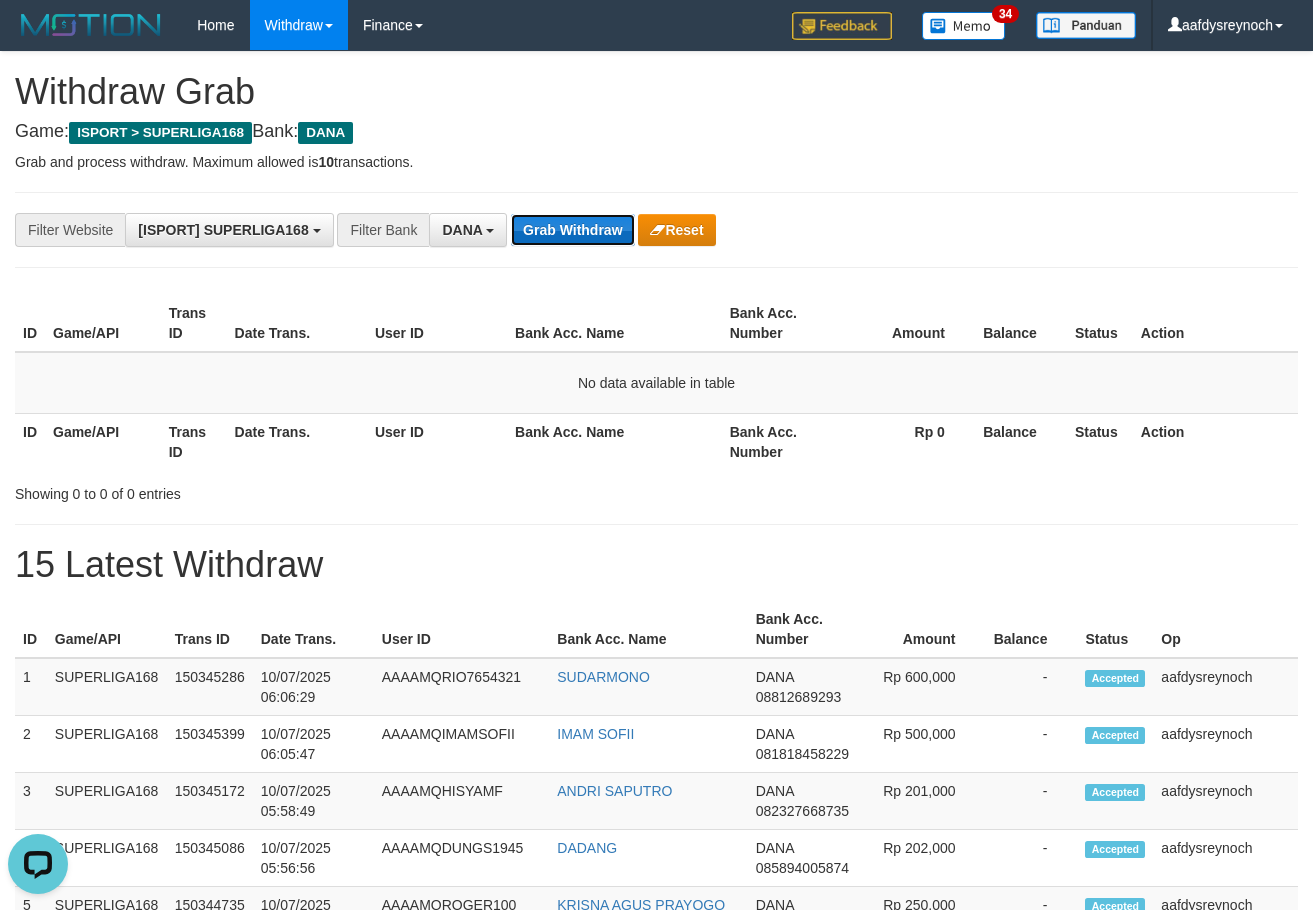click on "Grab Withdraw" at bounding box center [572, 230] 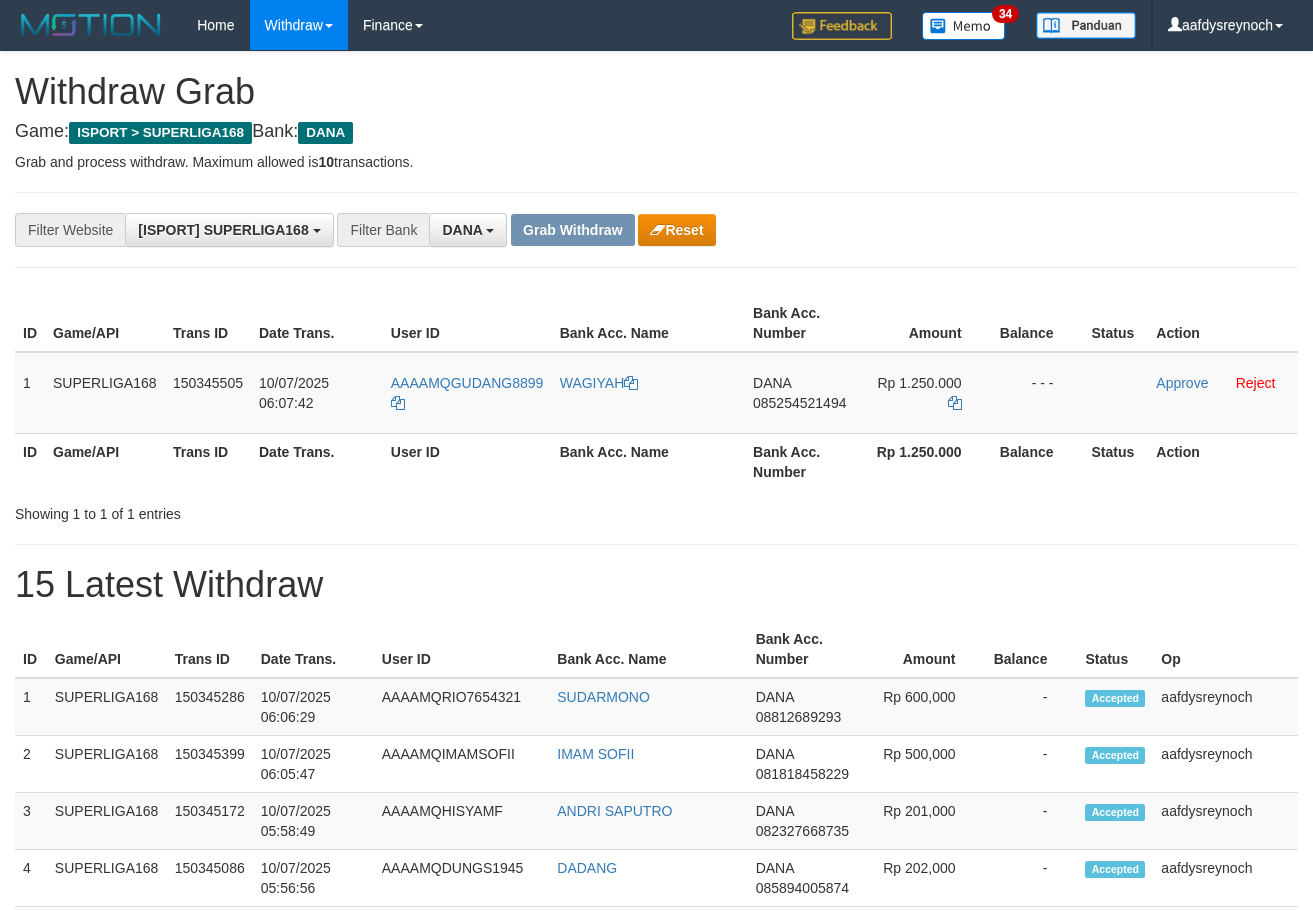 scroll, scrollTop: 0, scrollLeft: 0, axis: both 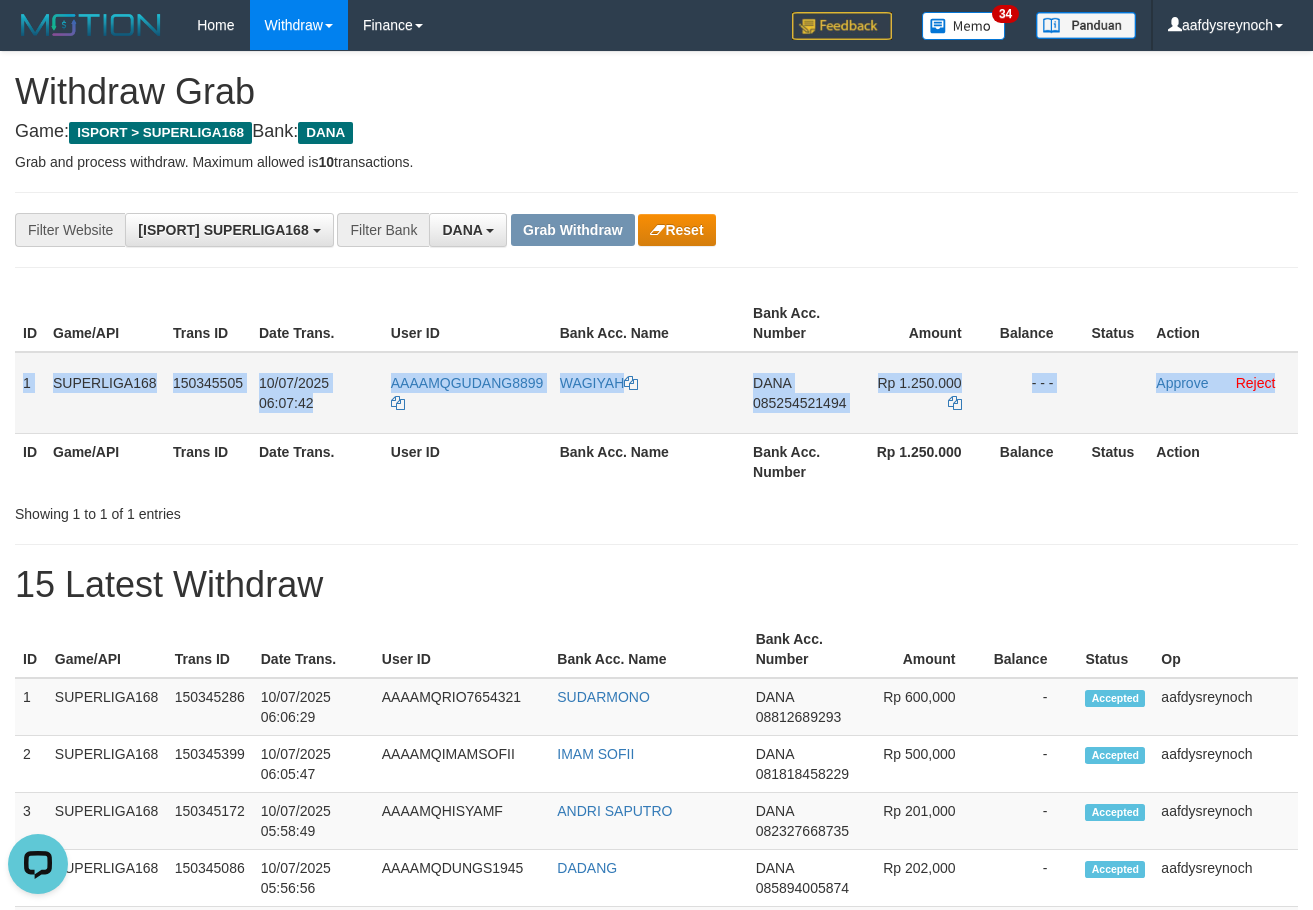 copy on "1
SUPERLIGA168
[NUMBER]
[DATE] [TIME]
AAAAMQGUDANG8899
[LAST]
DANA
[PHONE]
Rp 1.250.000
- - -
Approve
Reject" 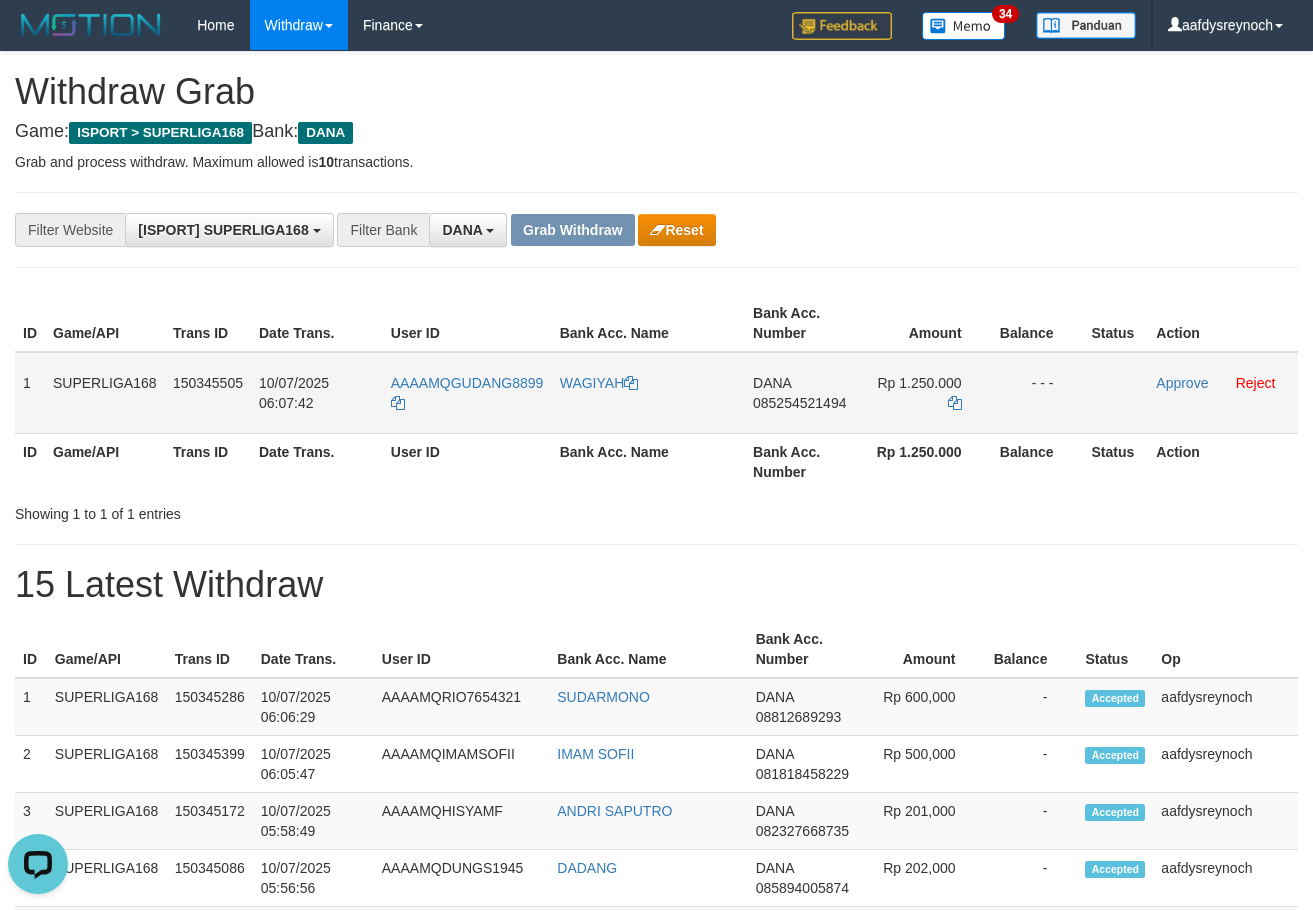 click on "085254521494" at bounding box center [799, 403] 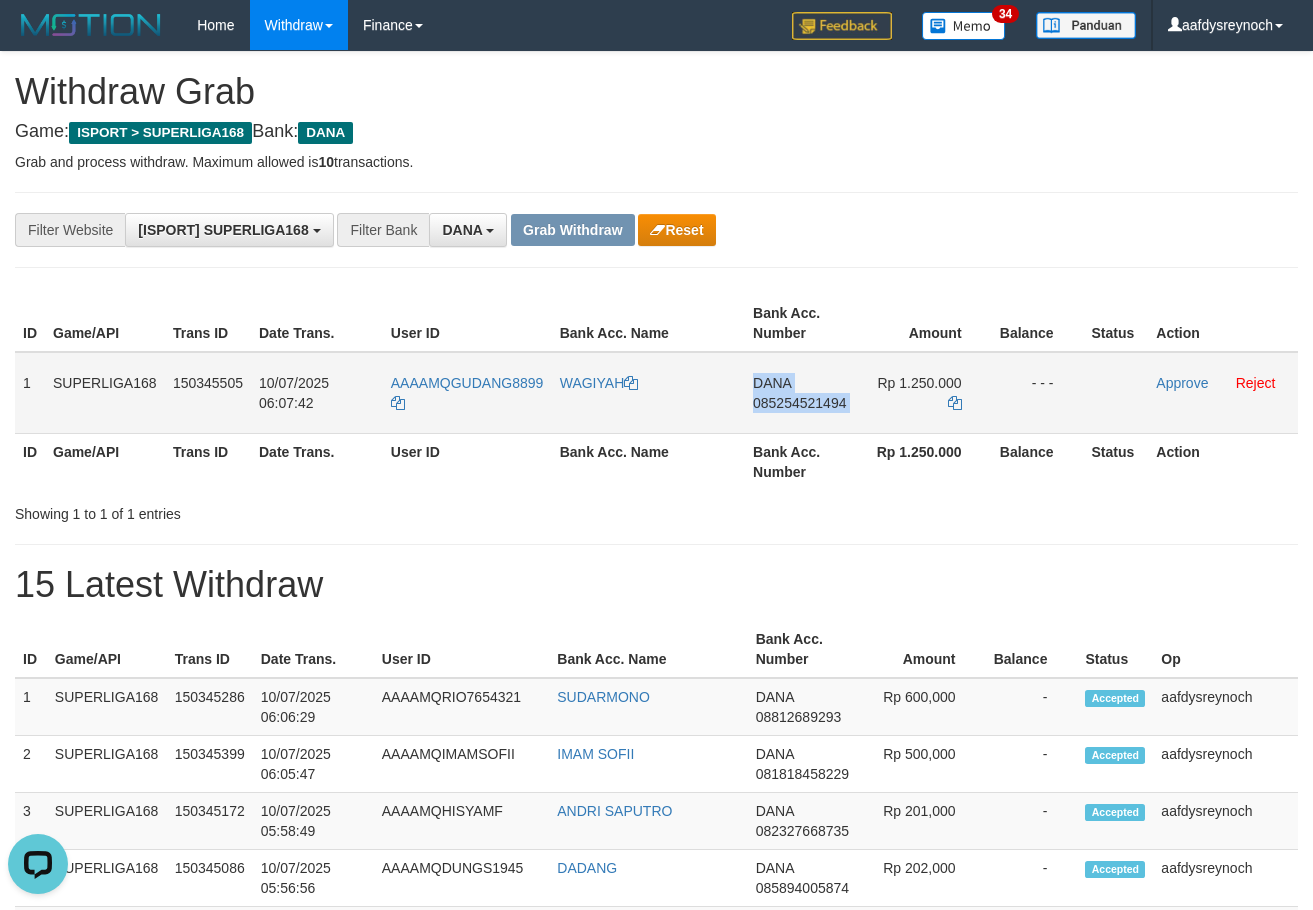 click on "085254521494" at bounding box center (799, 403) 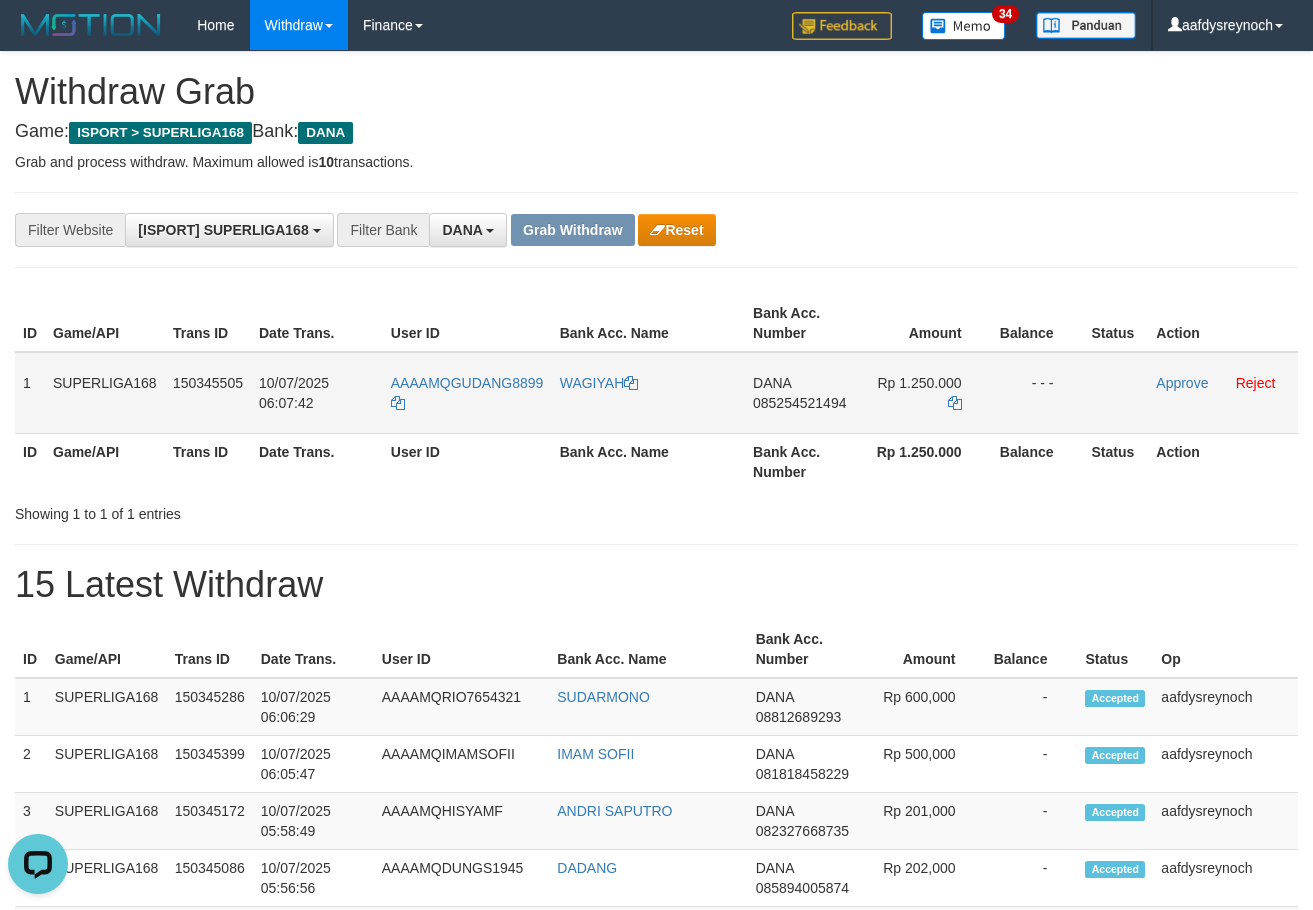 drag, startPoint x: 1106, startPoint y: 357, endPoint x: 1095, endPoint y: 362, distance: 12.083046 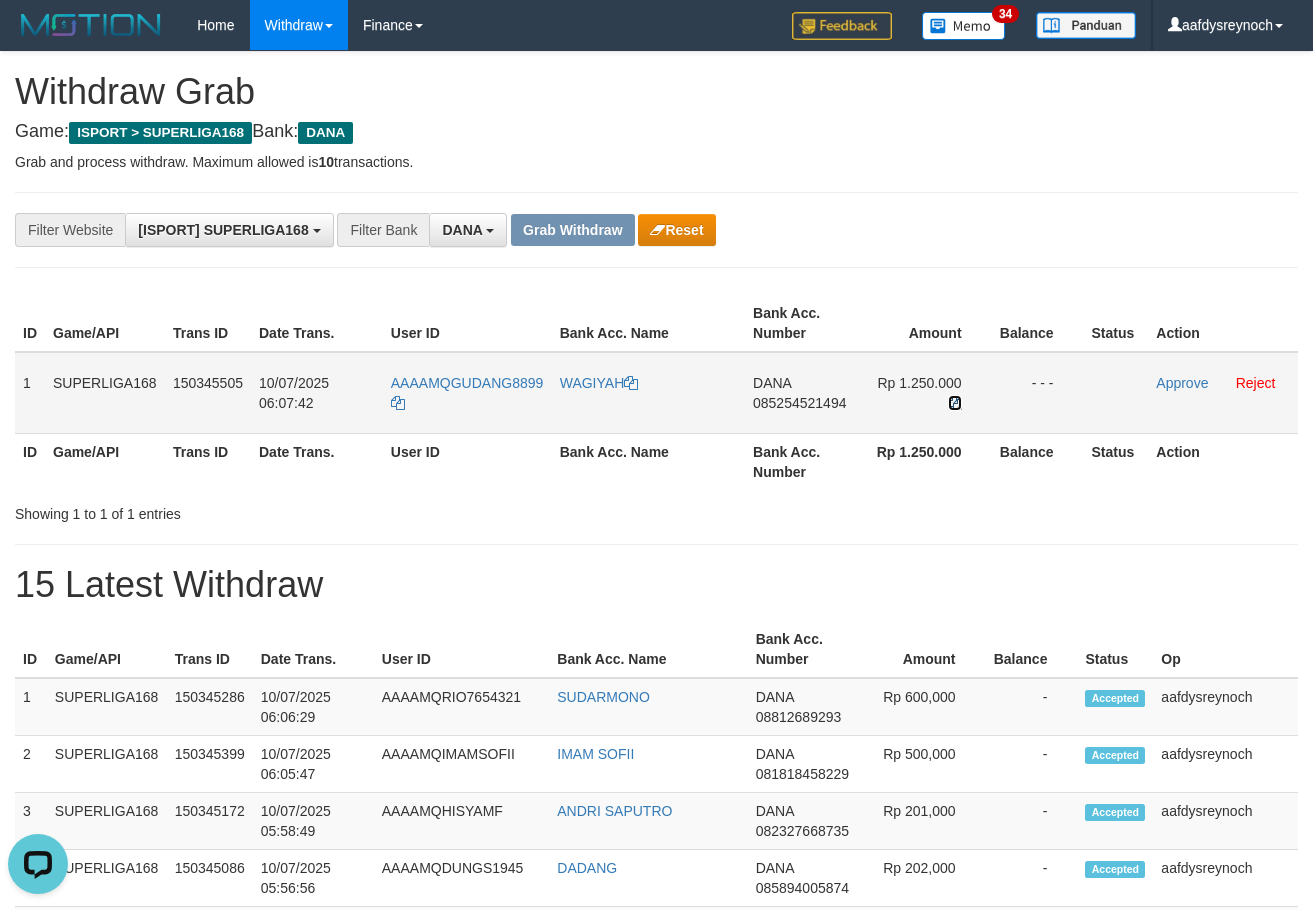 click at bounding box center [631, 383] 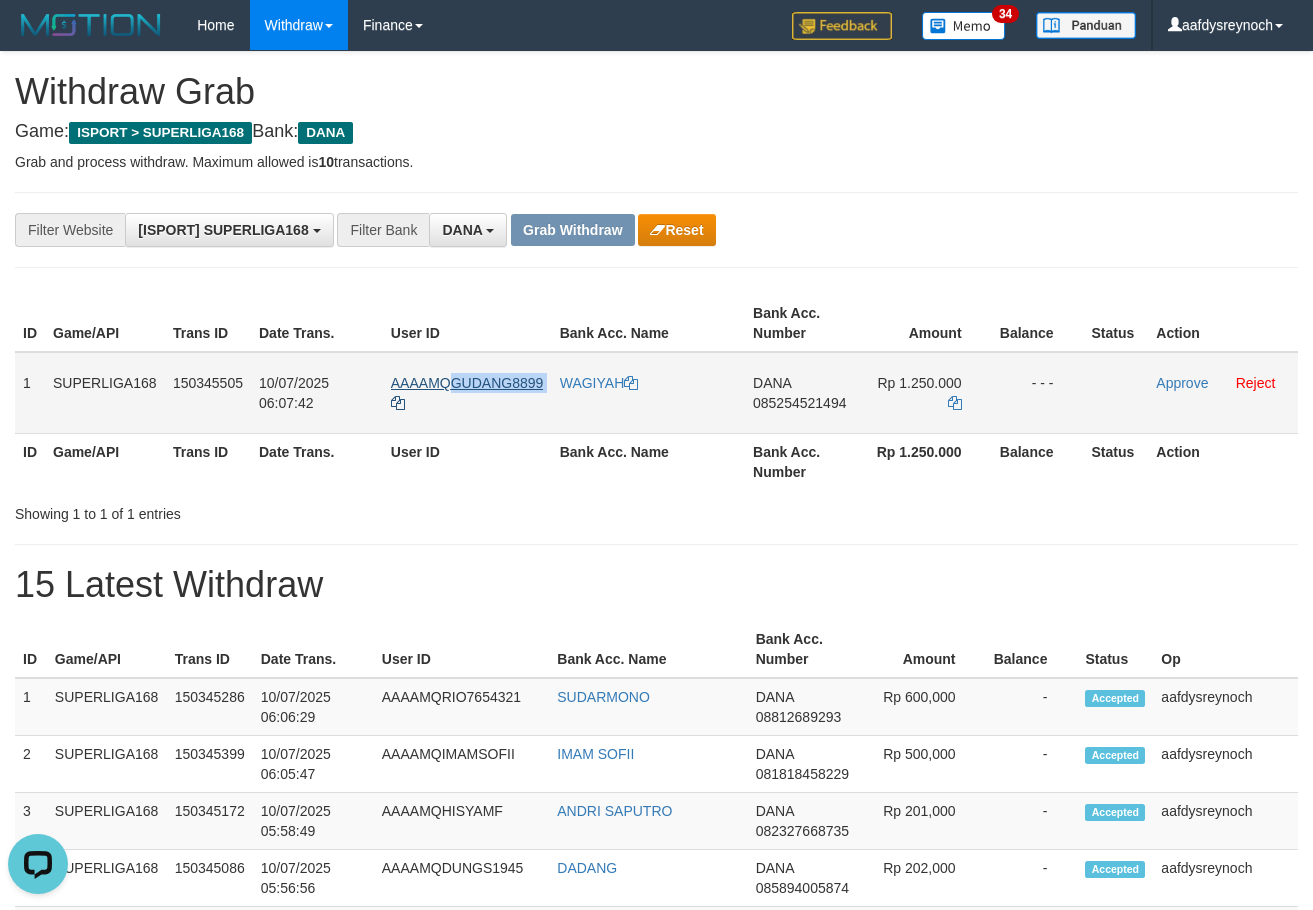 drag, startPoint x: 554, startPoint y: 371, endPoint x: 451, endPoint y: 385, distance: 103.947105 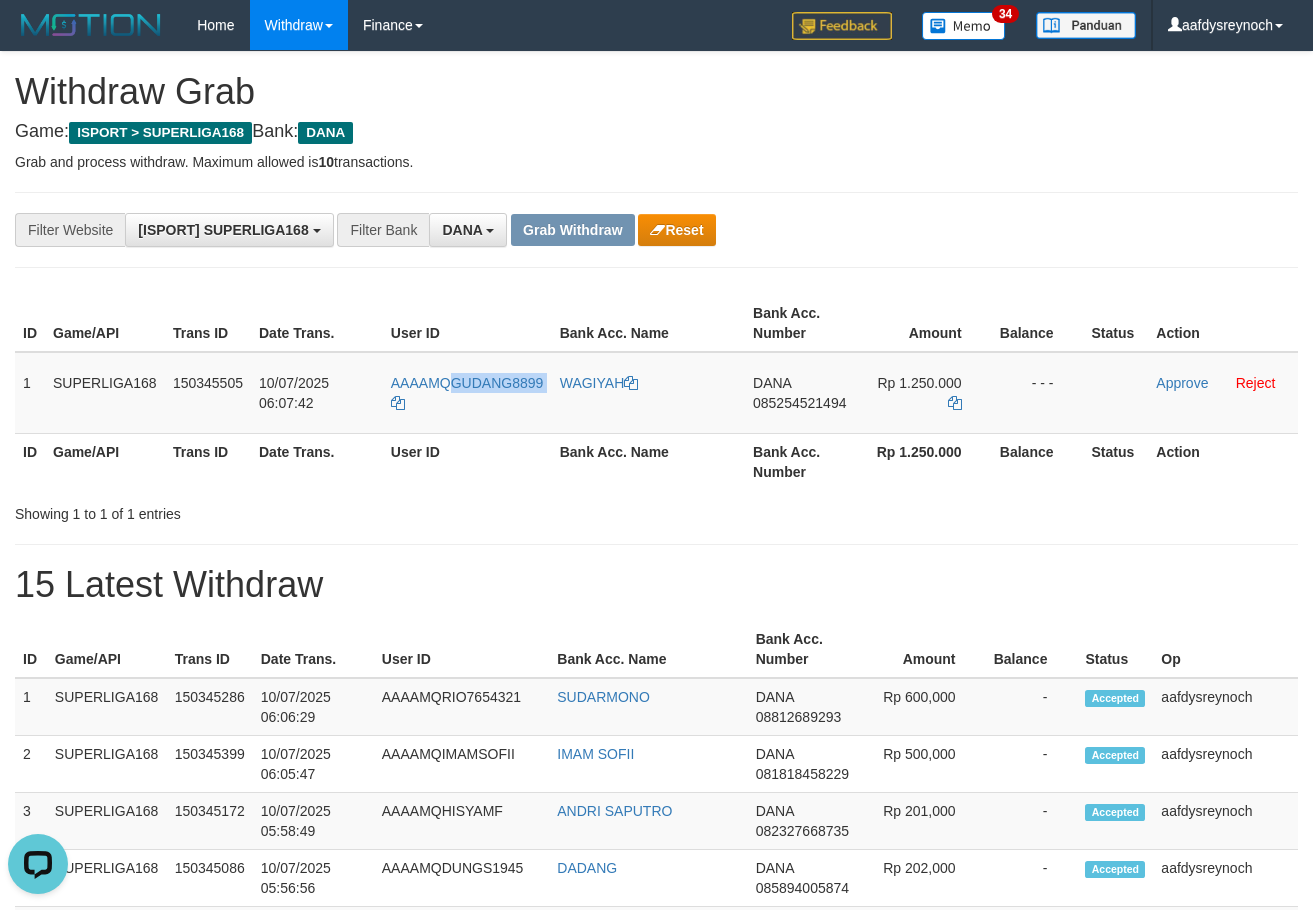click on "**********" at bounding box center [656, 1123] 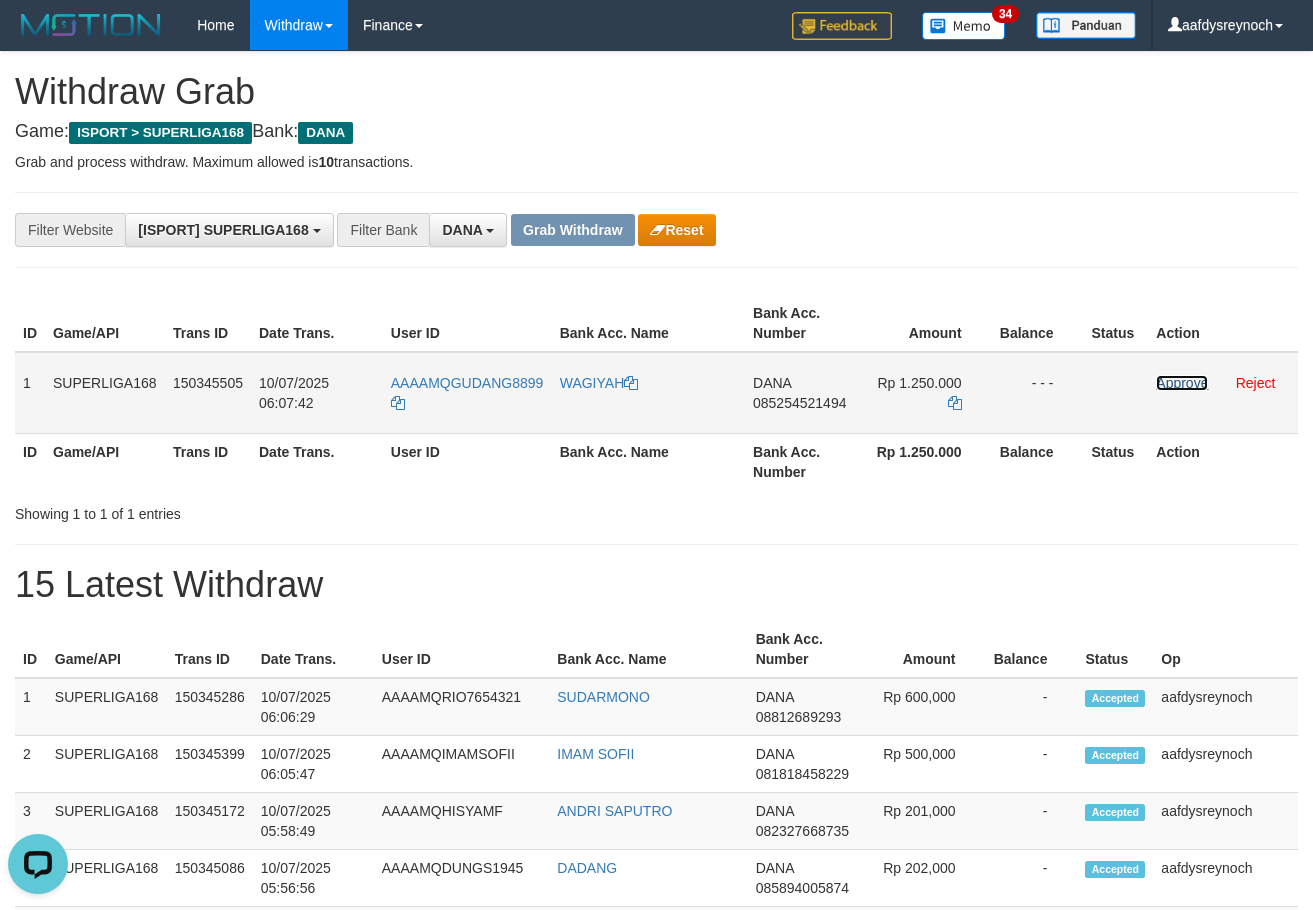 click on "Approve" at bounding box center (1182, 383) 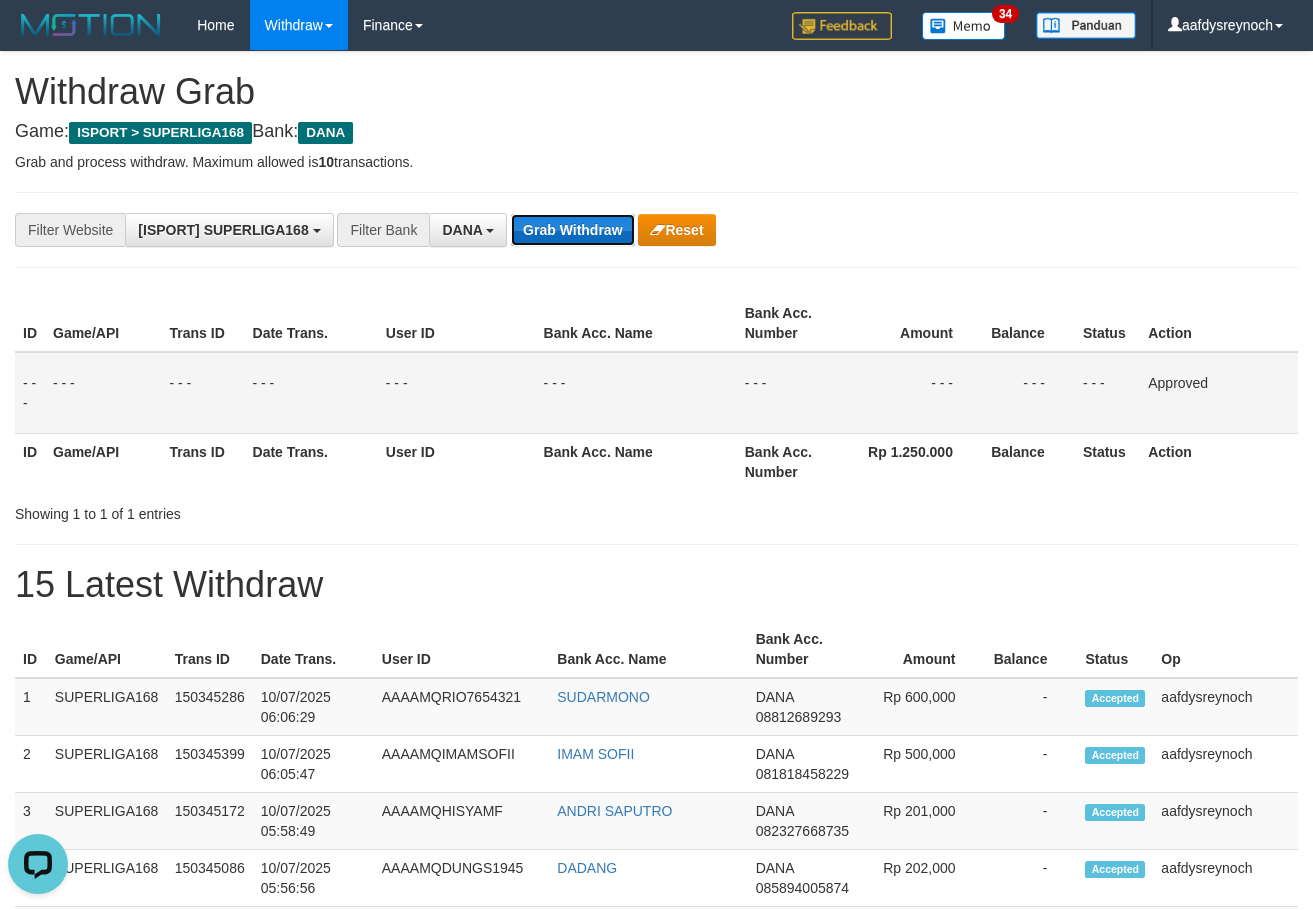 click on "Grab Withdraw" at bounding box center [572, 230] 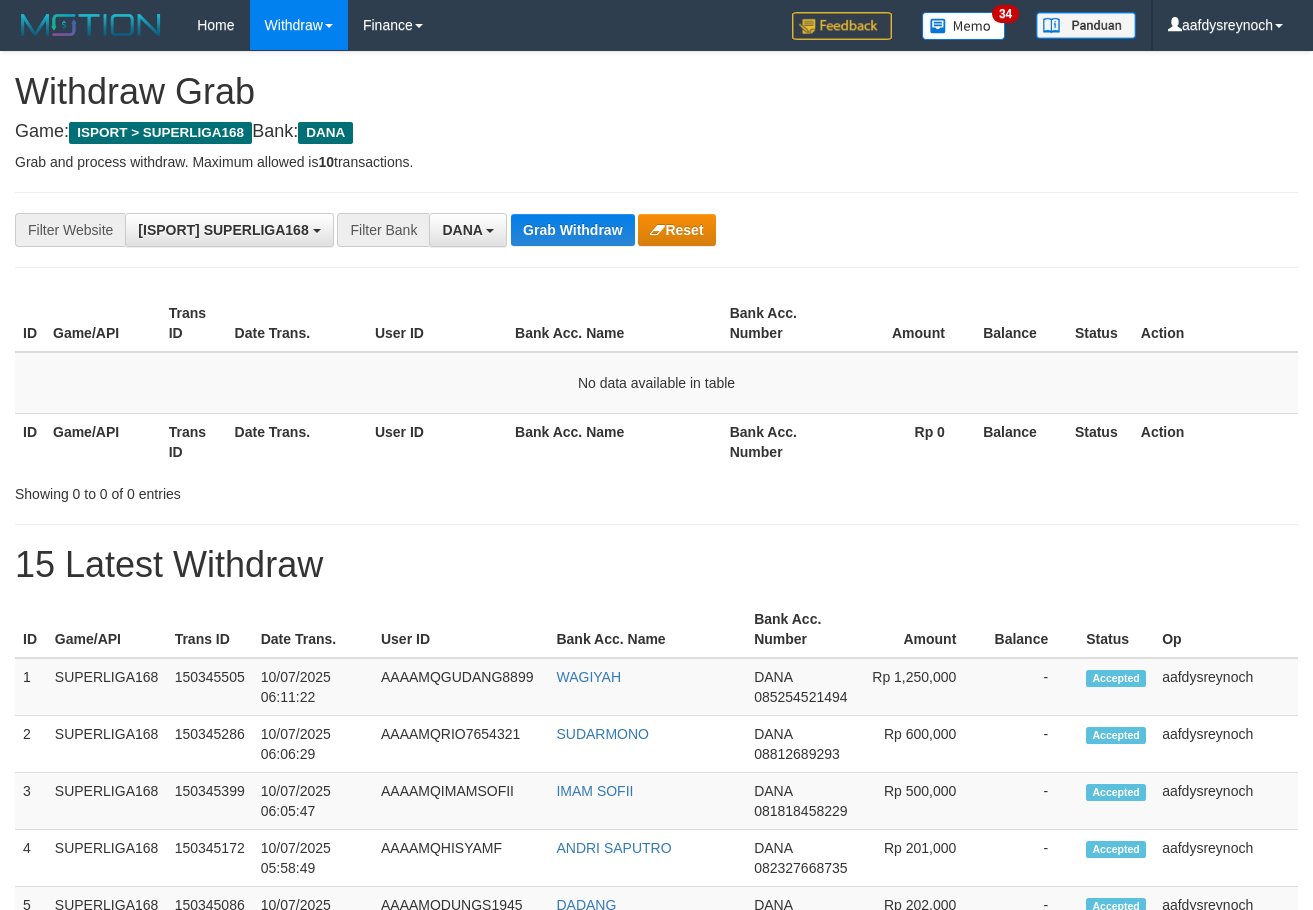 scroll, scrollTop: 0, scrollLeft: 0, axis: both 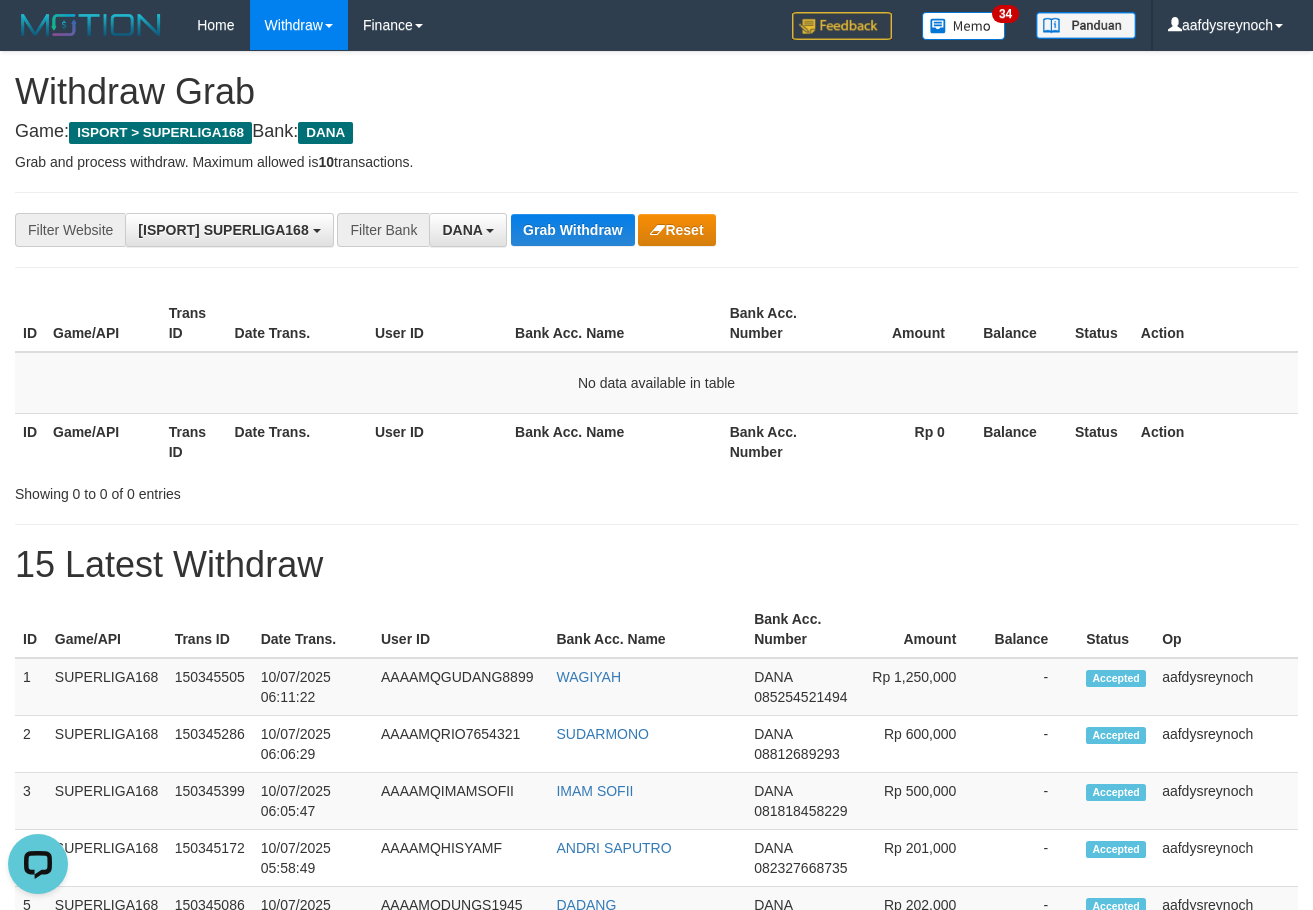click on "**********" at bounding box center [656, 230] 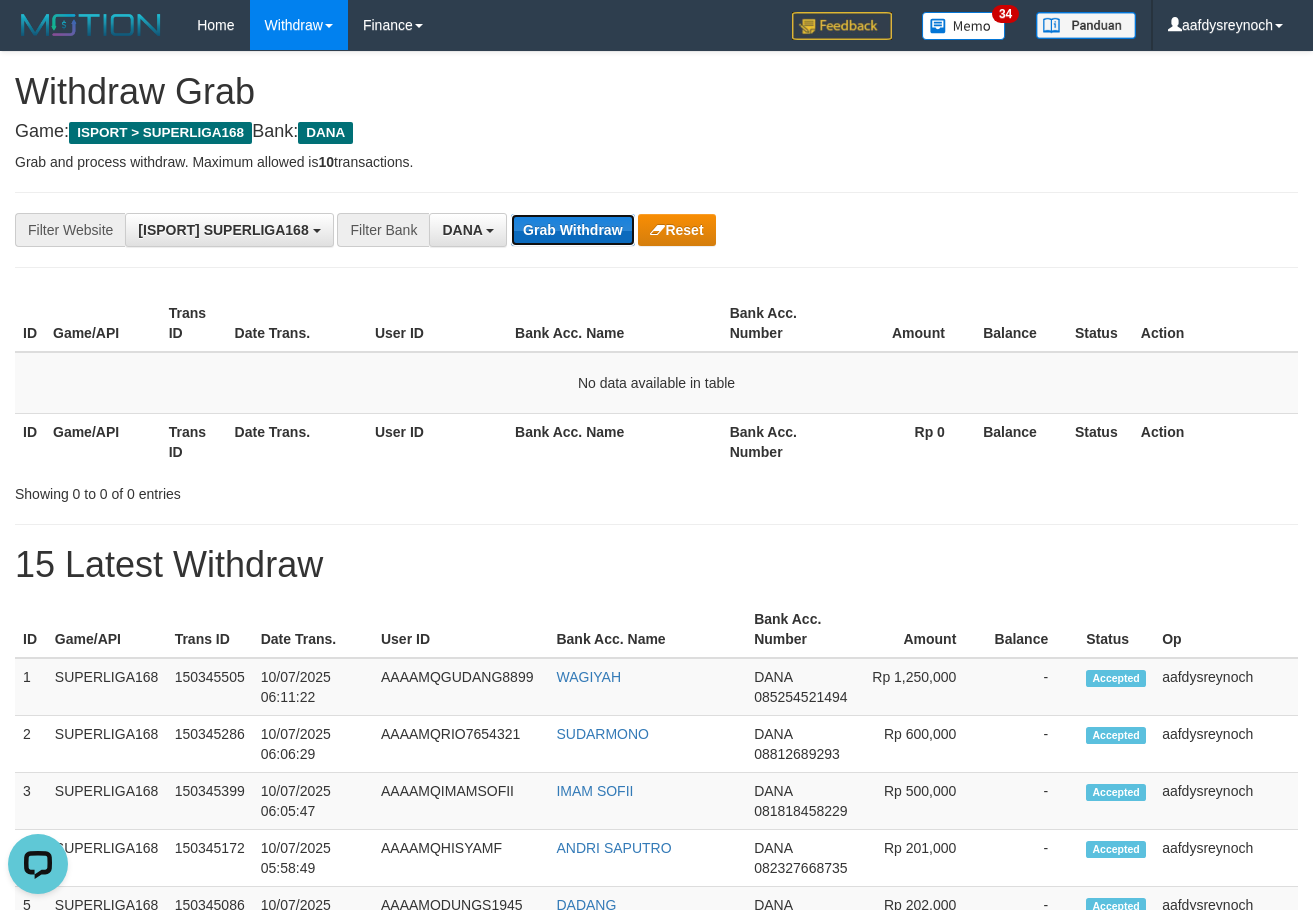 click on "Grab Withdraw" at bounding box center (572, 230) 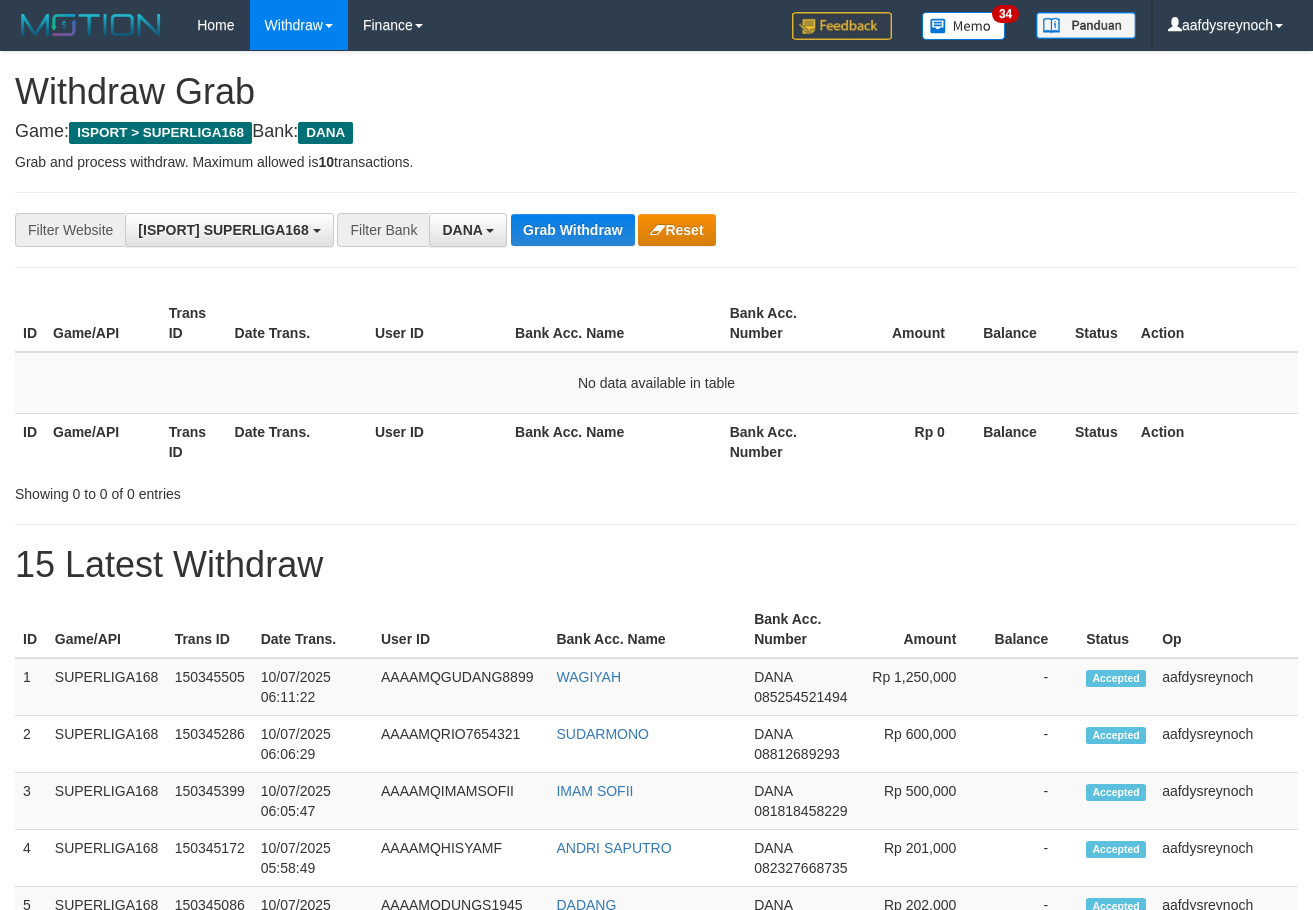 scroll, scrollTop: 0, scrollLeft: 0, axis: both 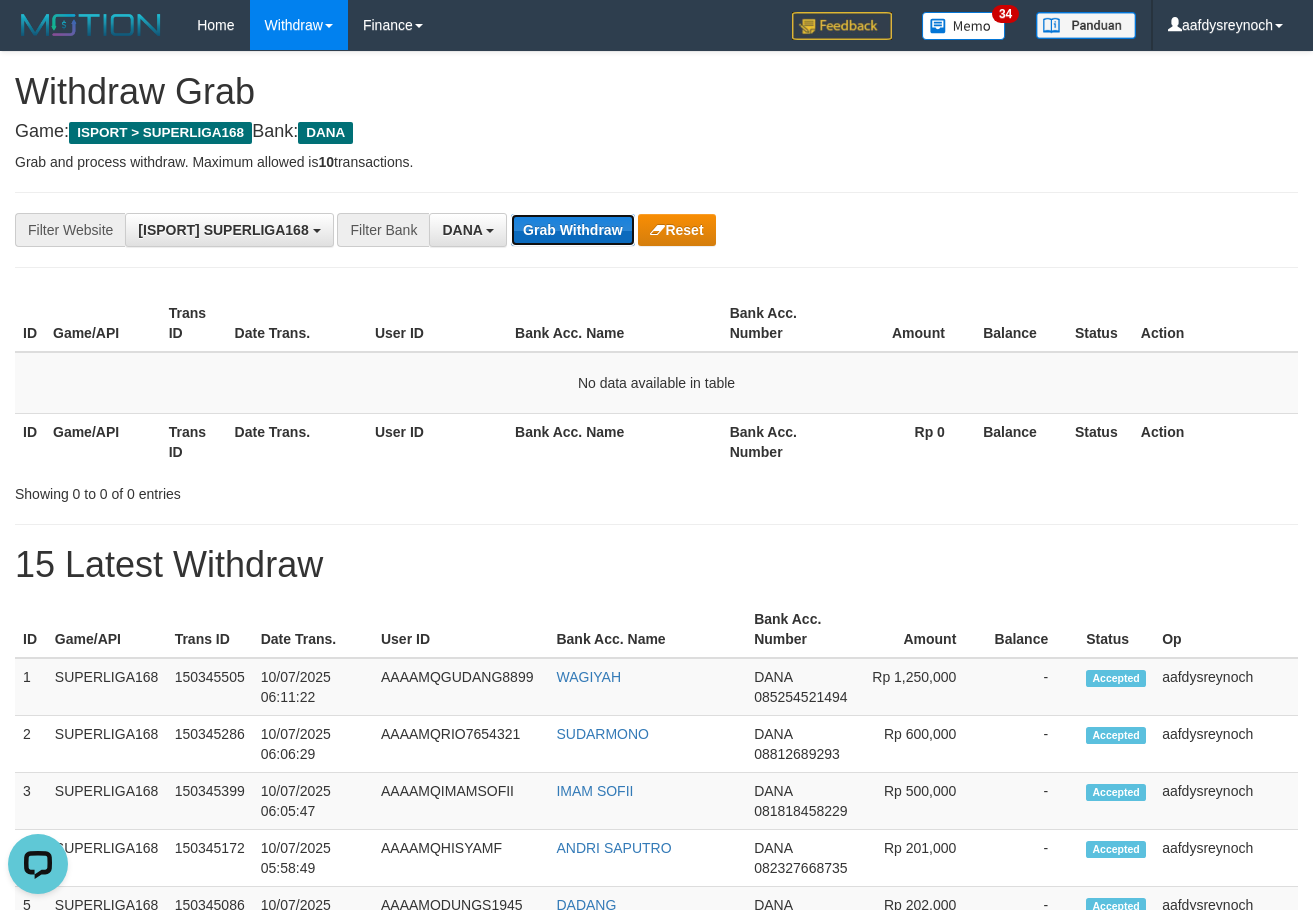 click on "Grab Withdraw" at bounding box center [572, 230] 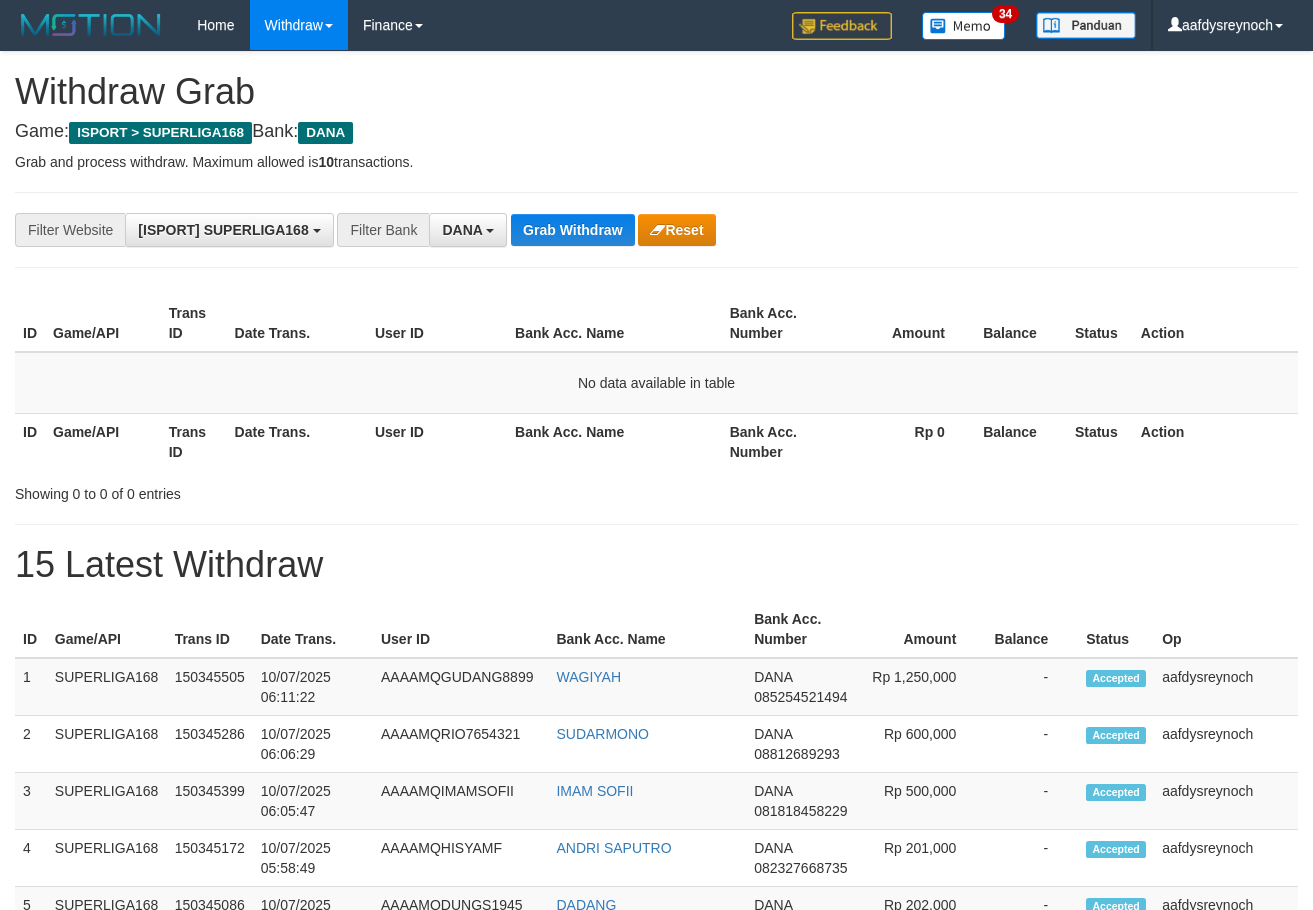 scroll, scrollTop: 0, scrollLeft: 0, axis: both 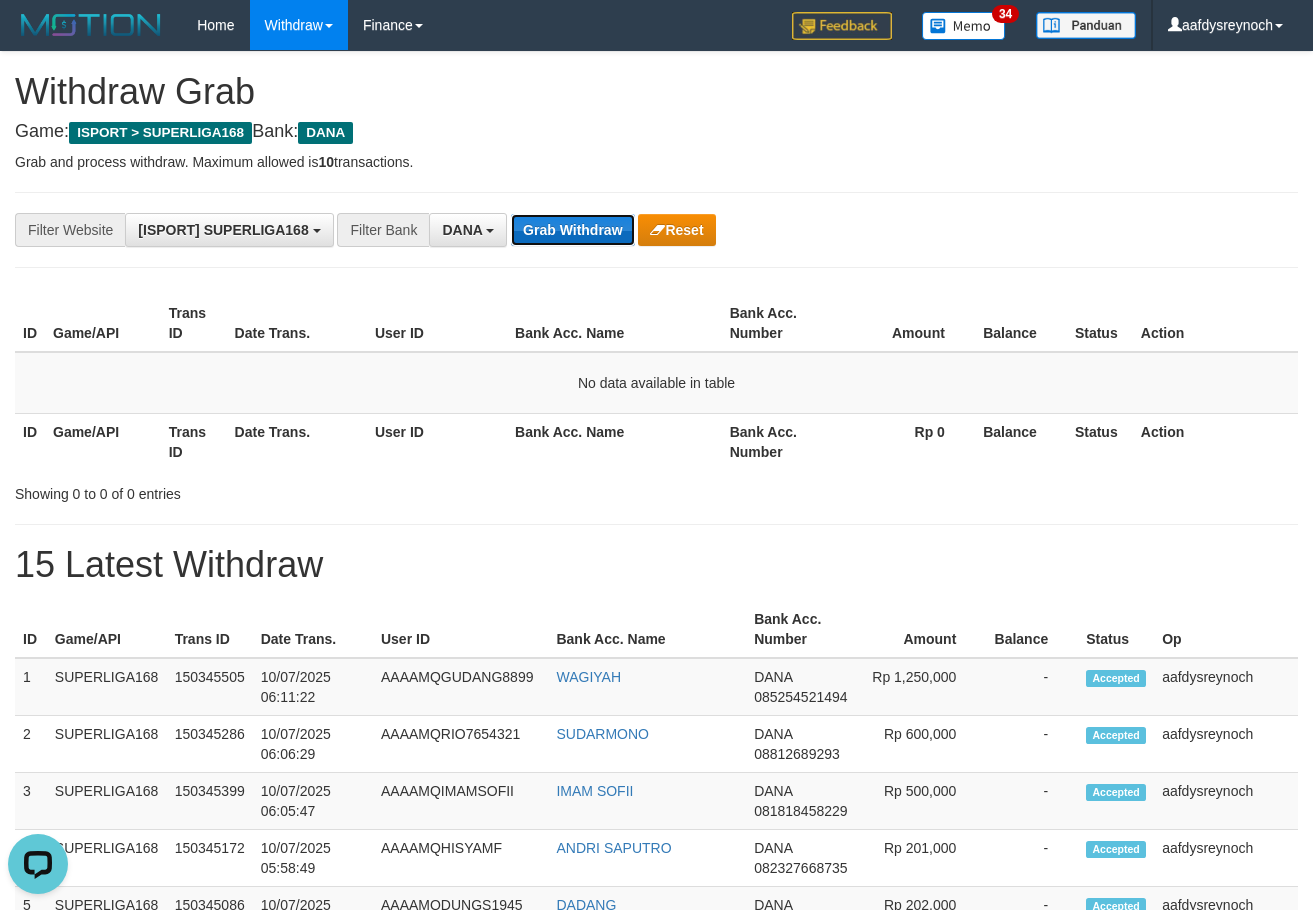 click on "Grab Withdraw" at bounding box center (572, 230) 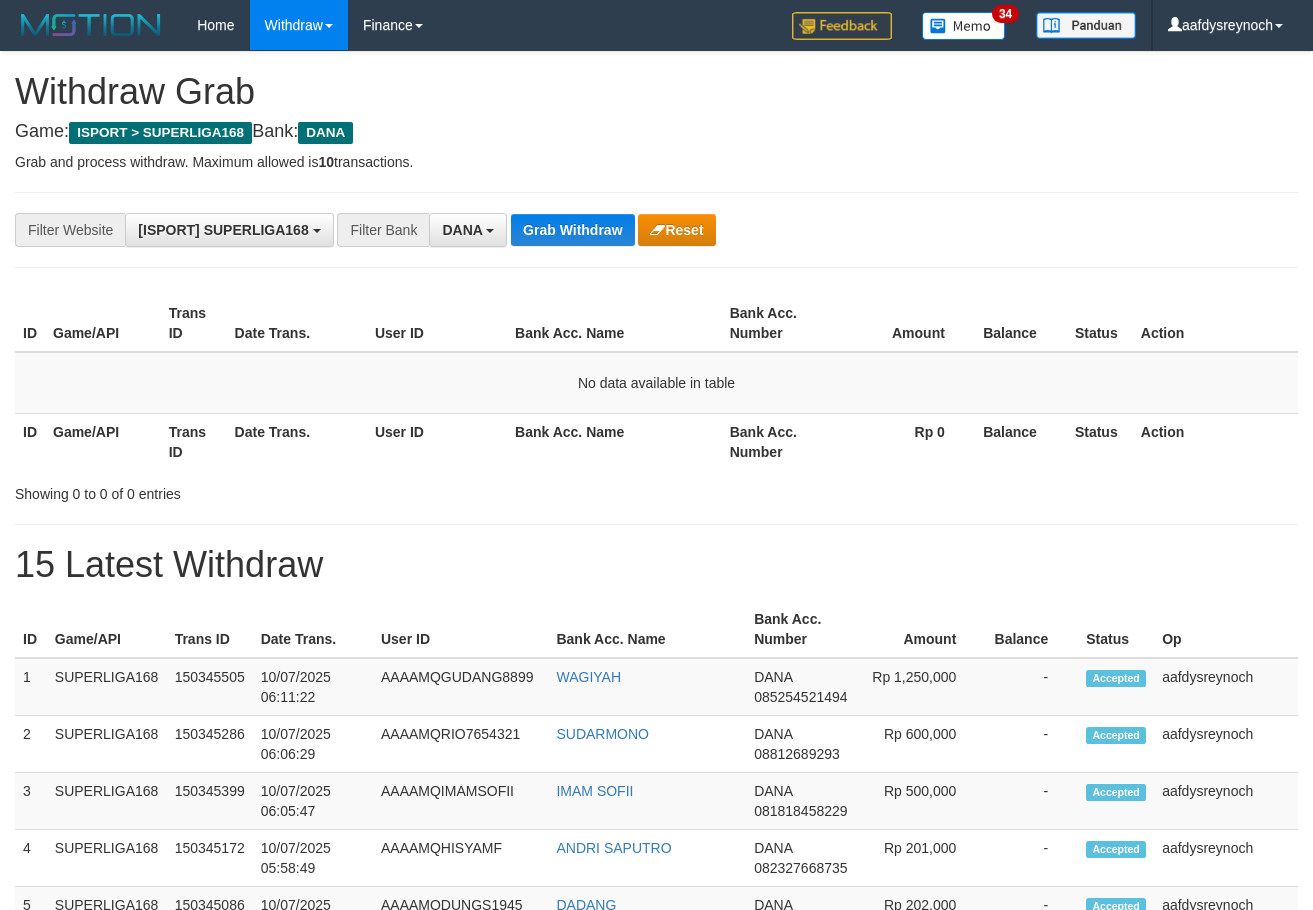 scroll, scrollTop: 0, scrollLeft: 0, axis: both 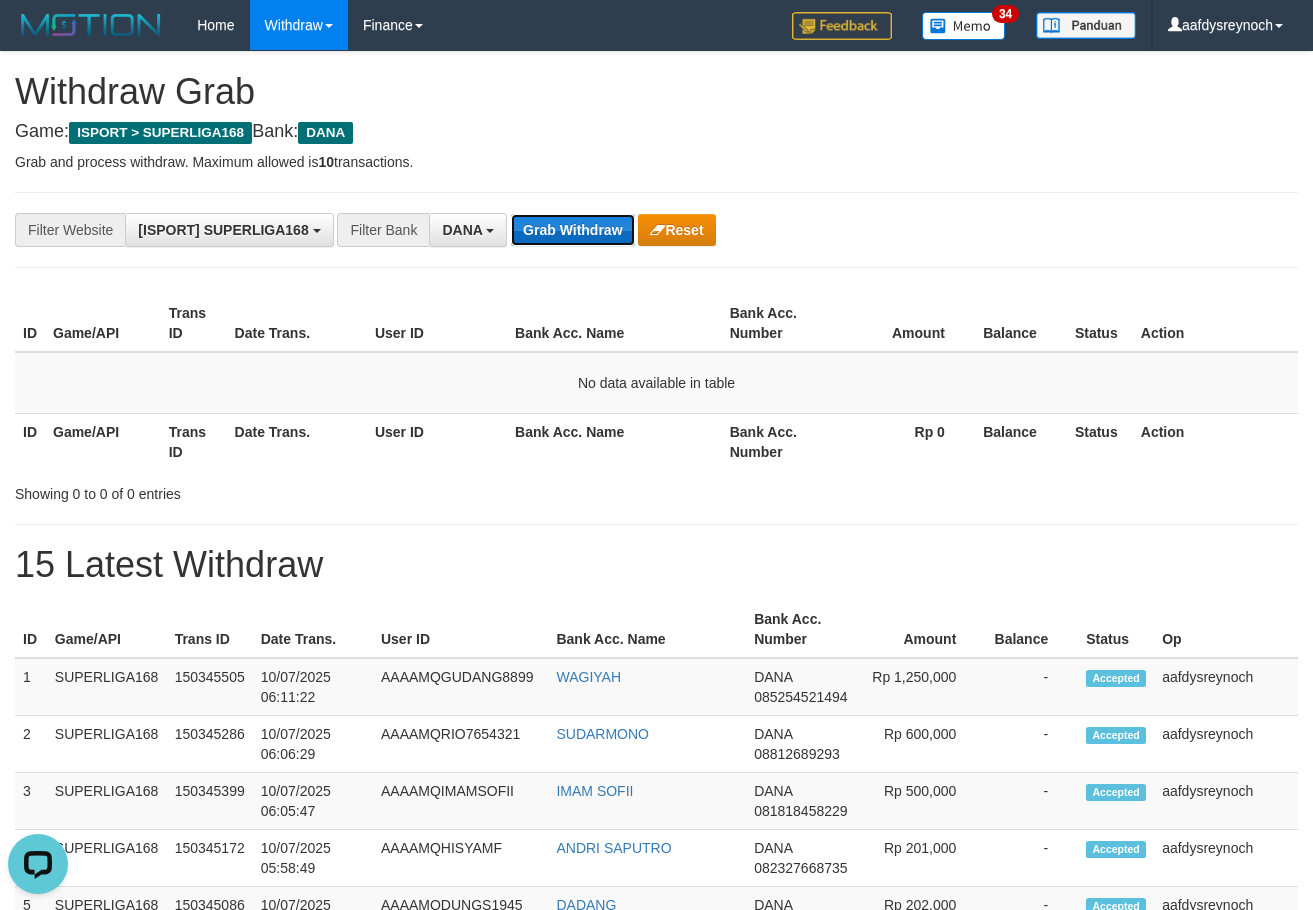 click on "Grab Withdraw" at bounding box center [572, 230] 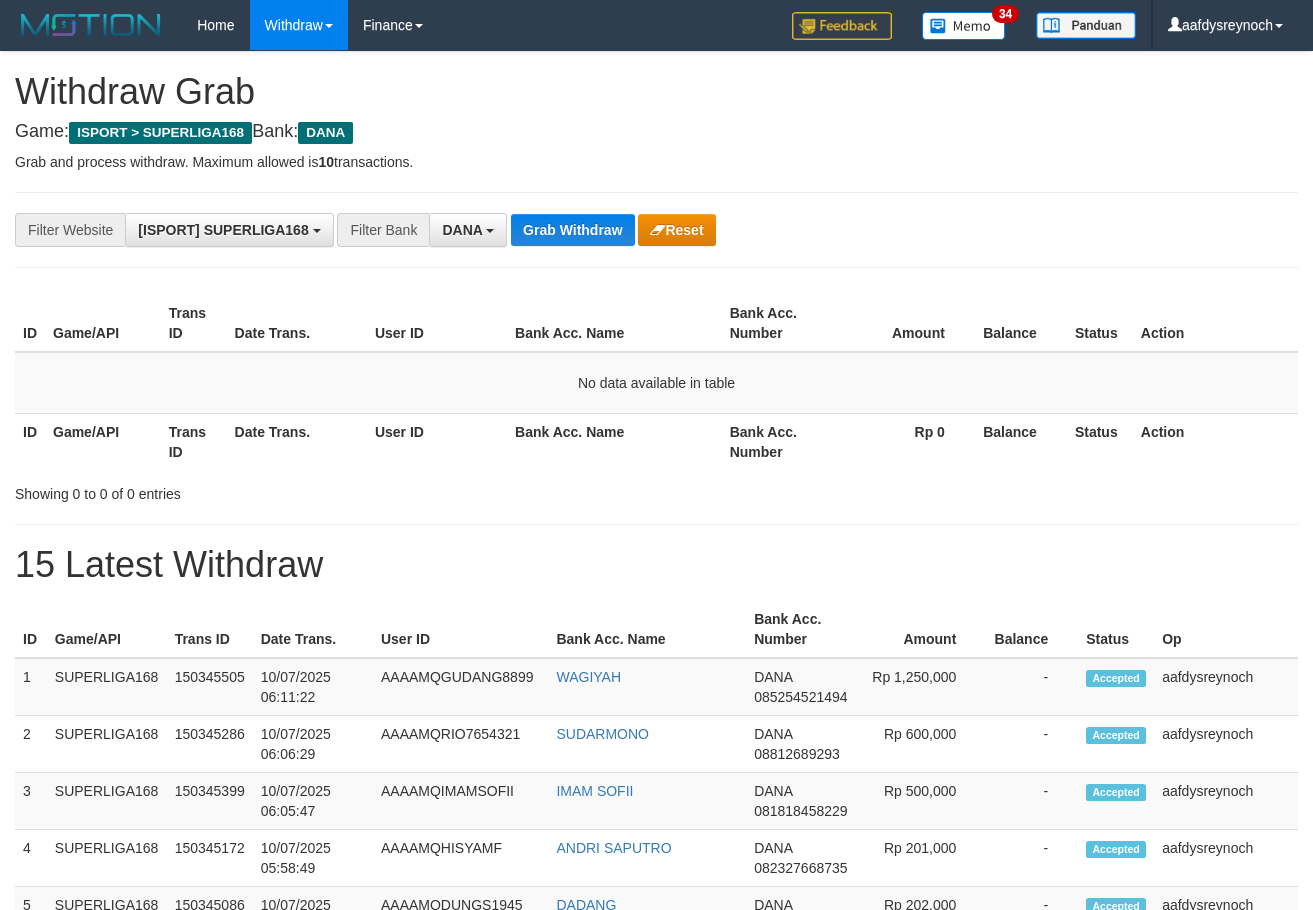 scroll, scrollTop: 0, scrollLeft: 0, axis: both 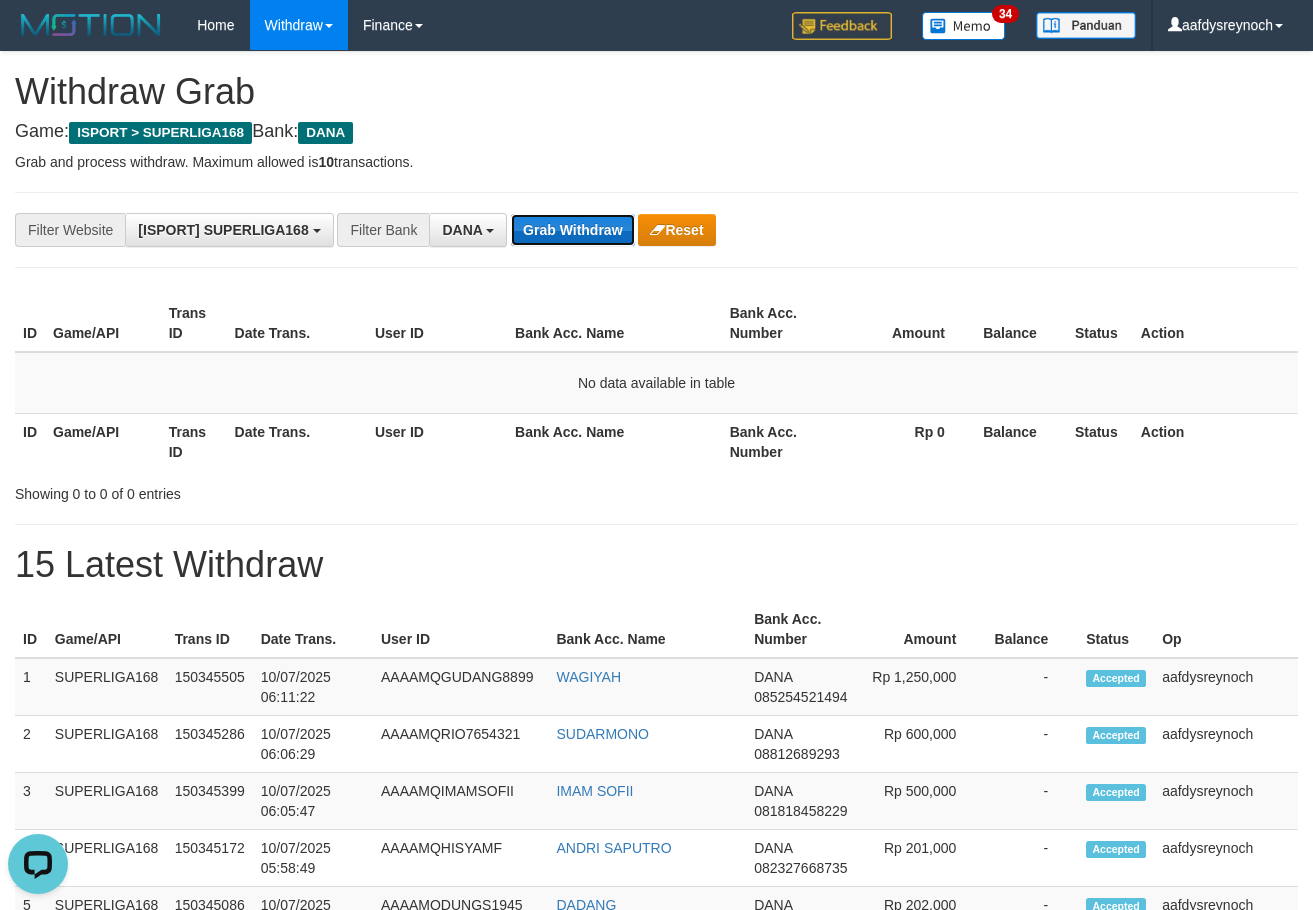 click on "Grab Withdraw" at bounding box center [572, 230] 